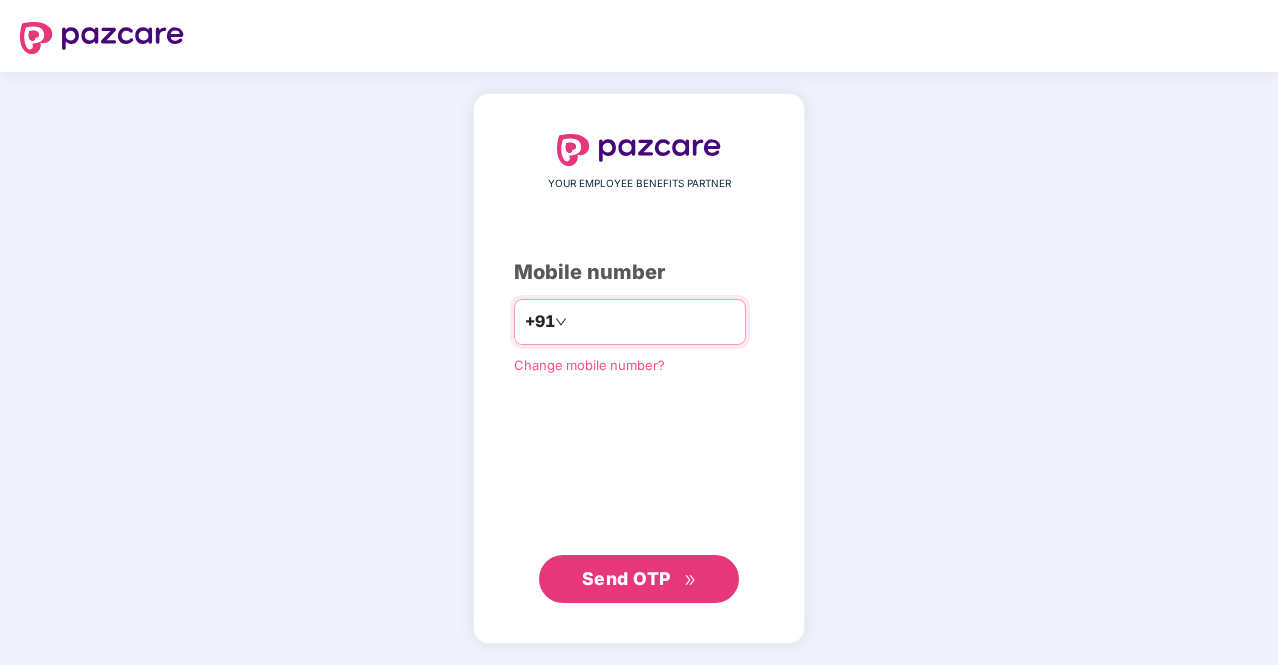 scroll, scrollTop: 0, scrollLeft: 0, axis: both 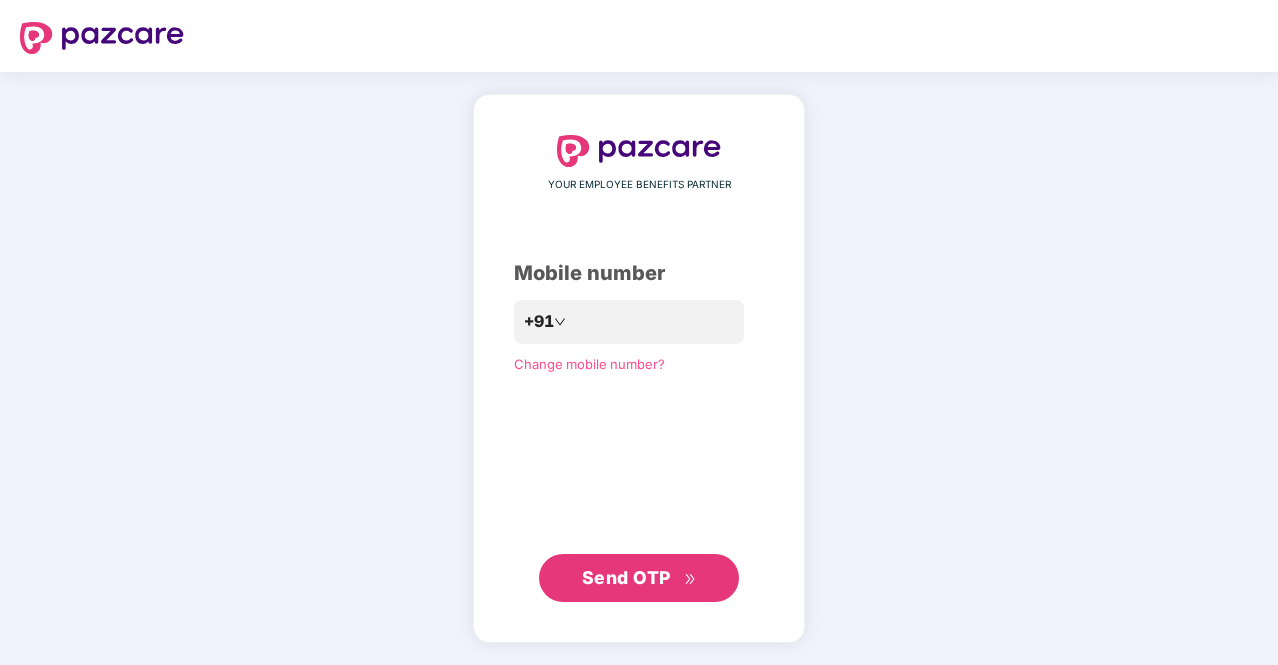 click on "Send OTP" at bounding box center [626, 577] 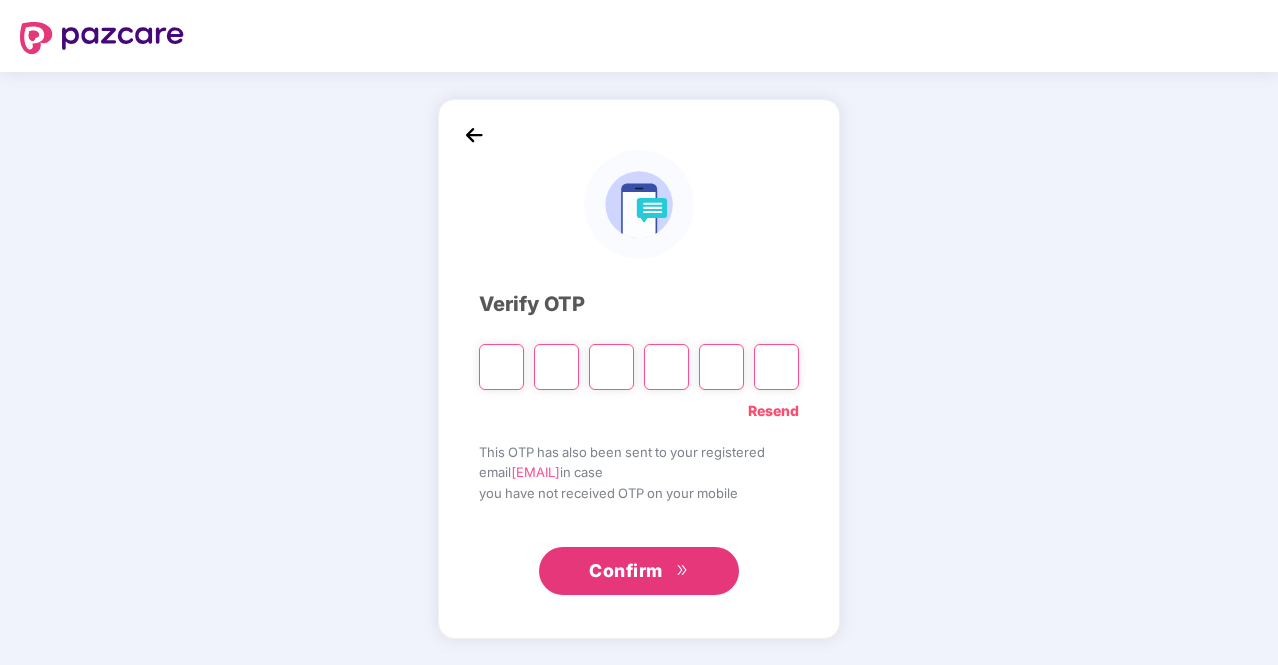 type on "*" 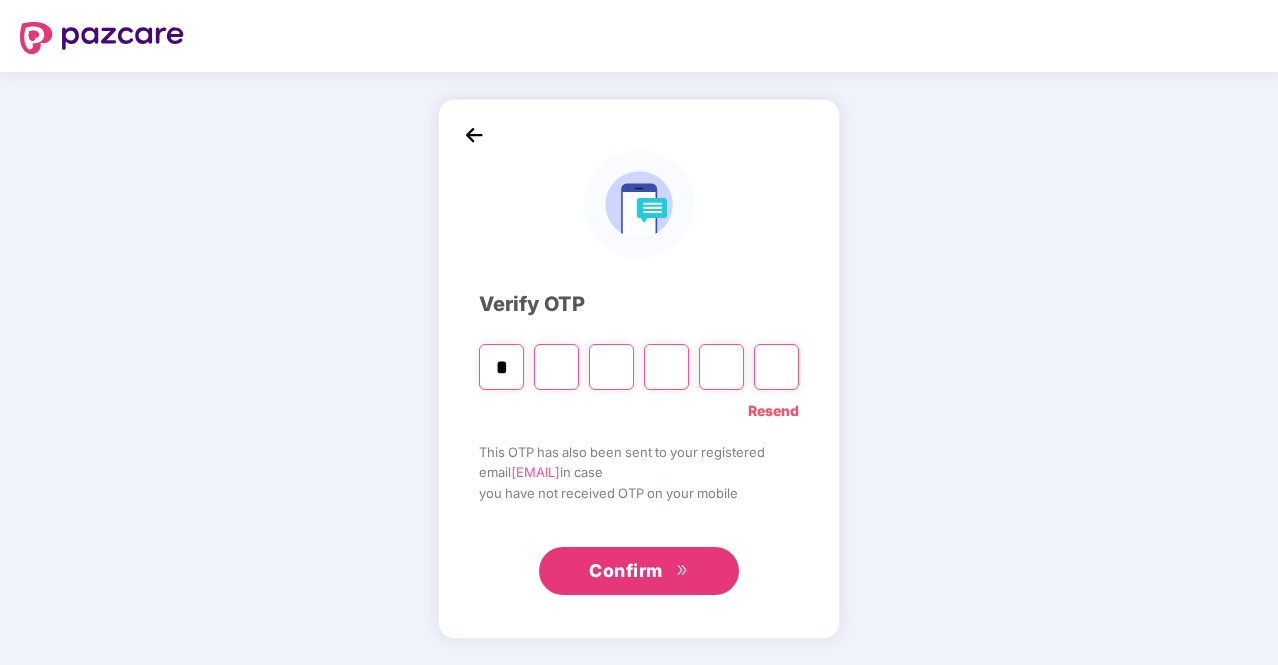 type on "*" 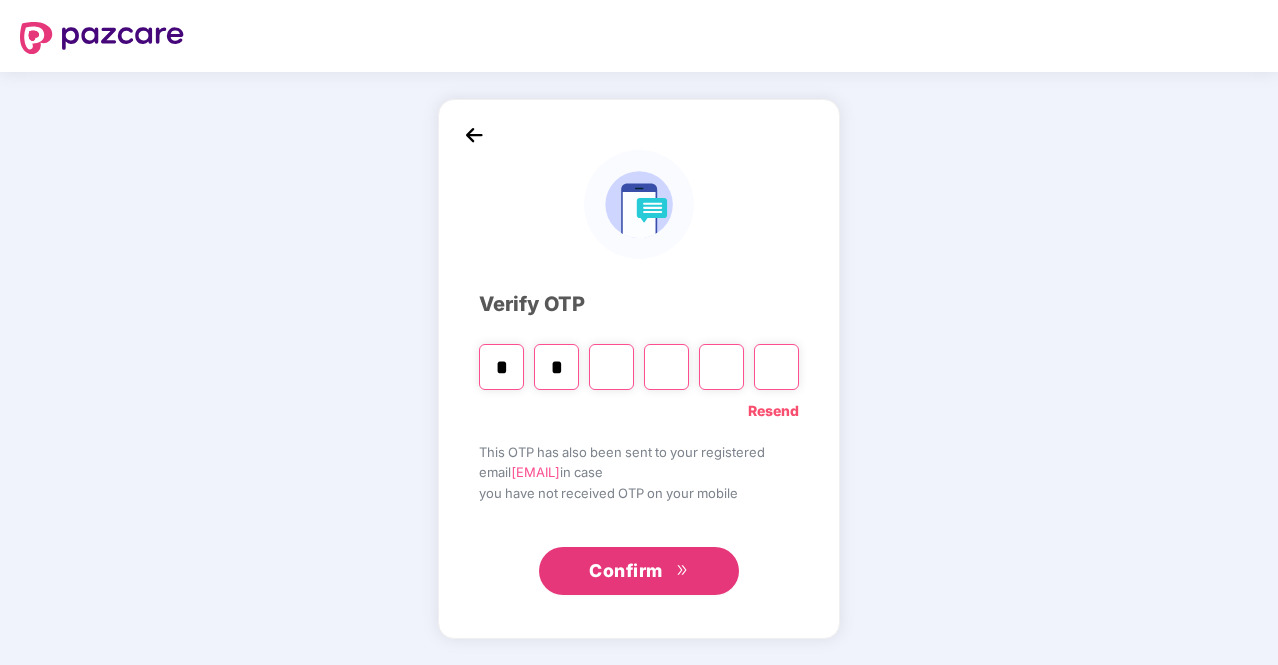 type on "*" 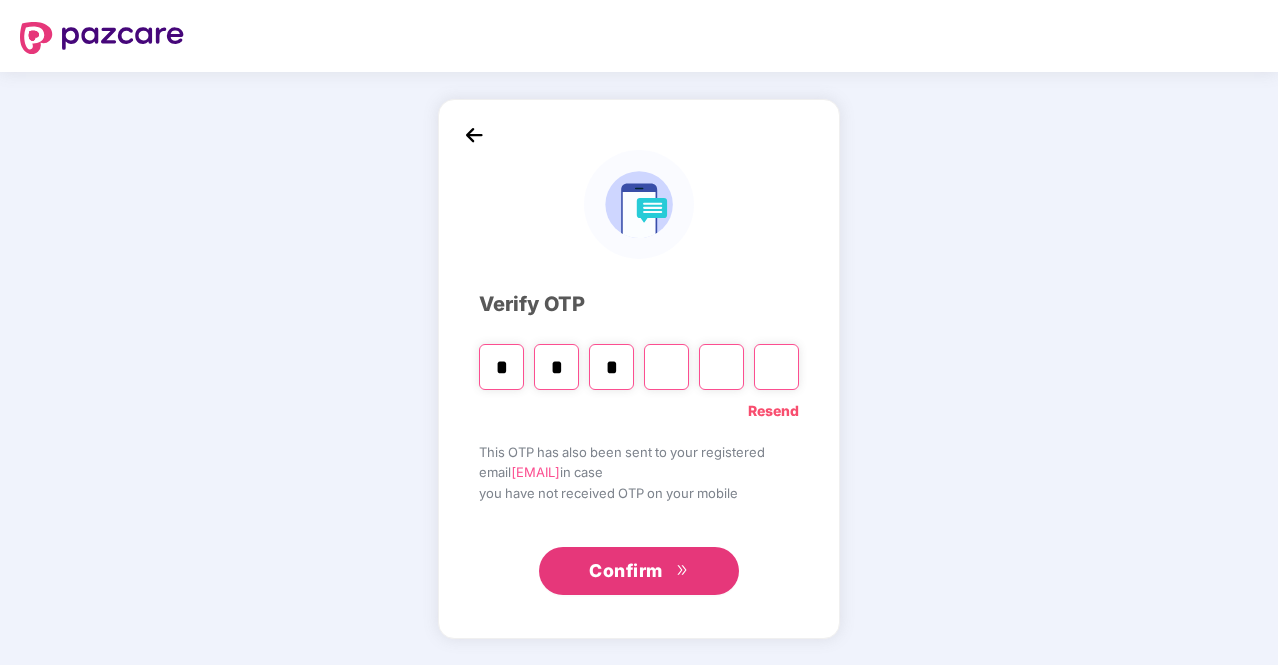 type on "*" 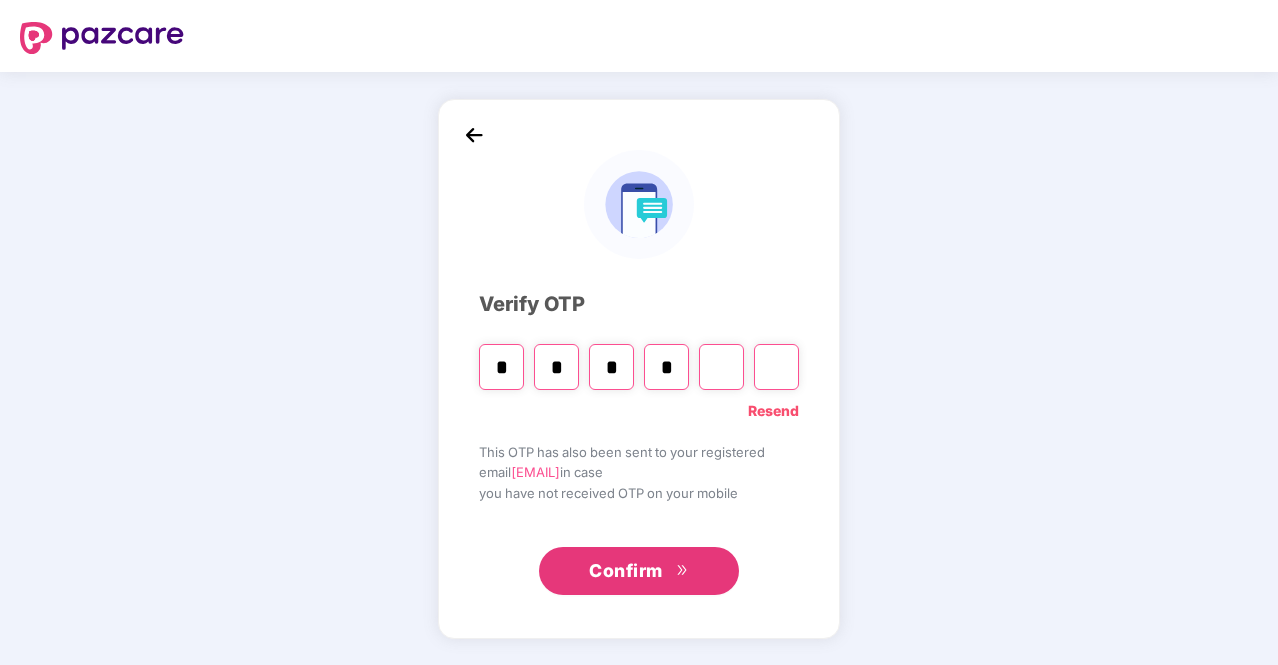 type on "*" 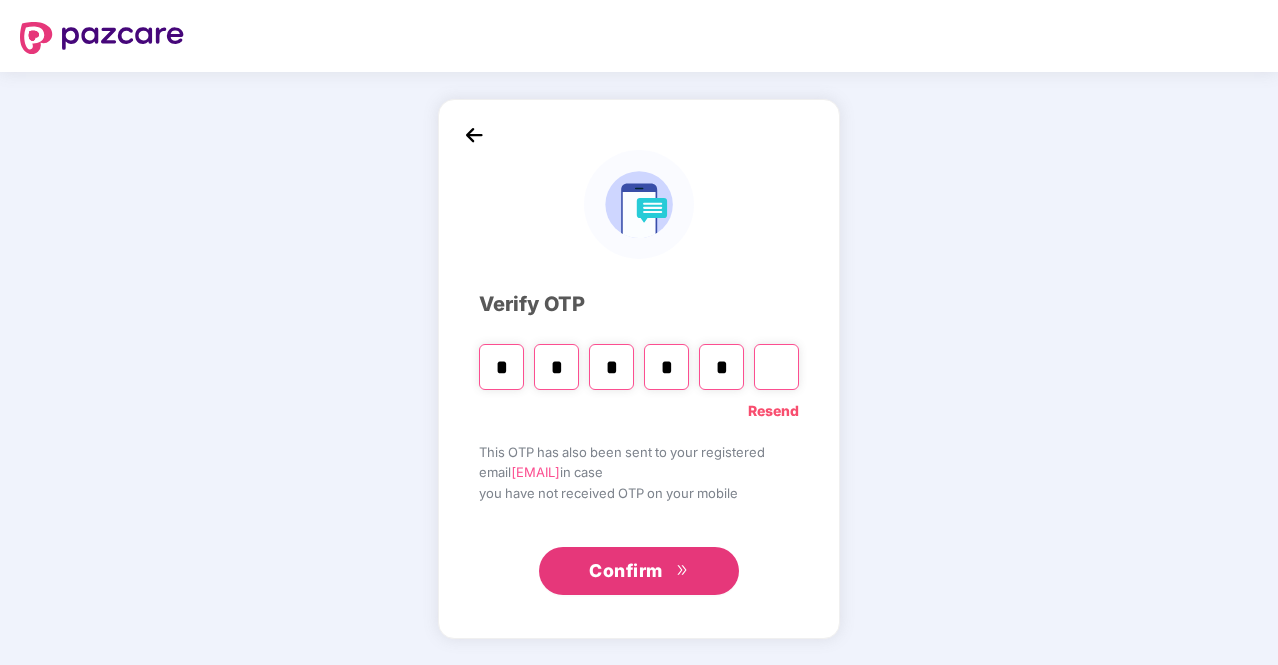 type on "*" 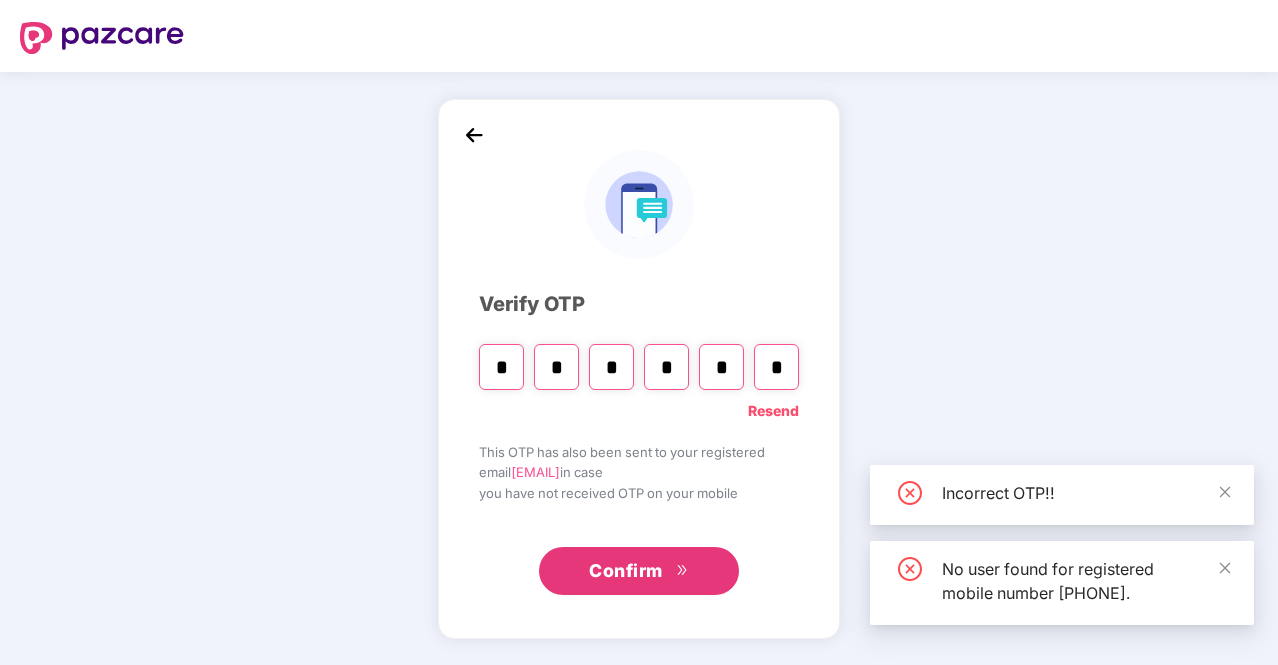 type 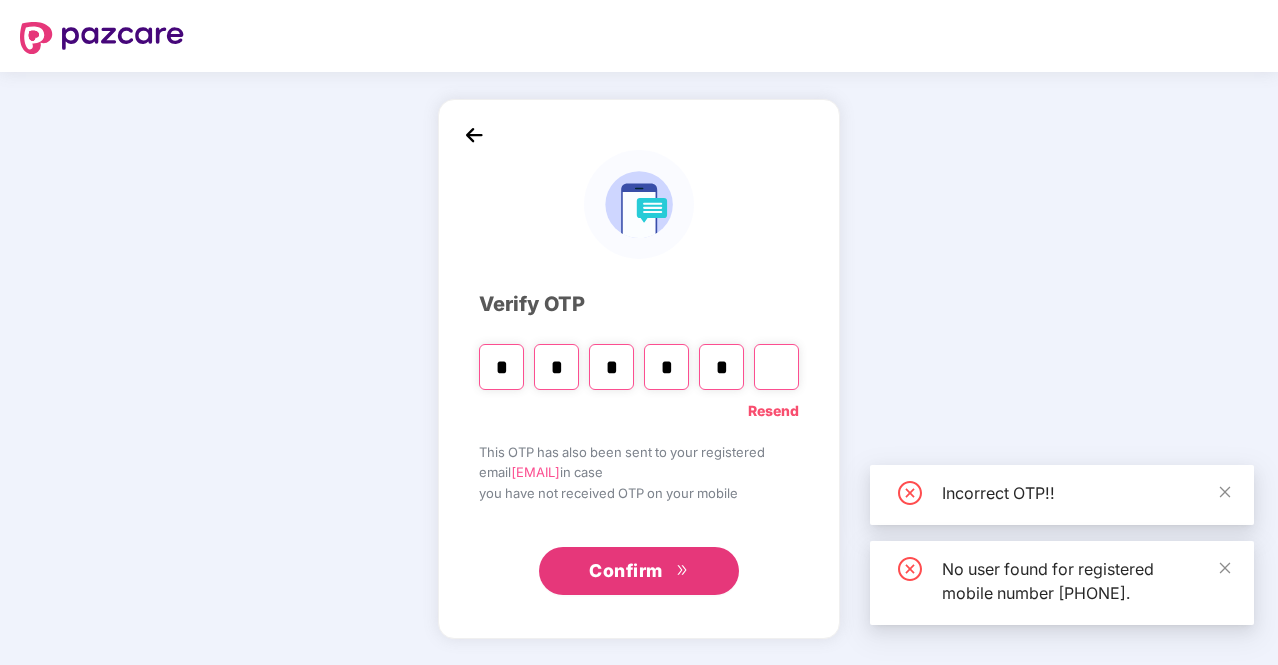 type 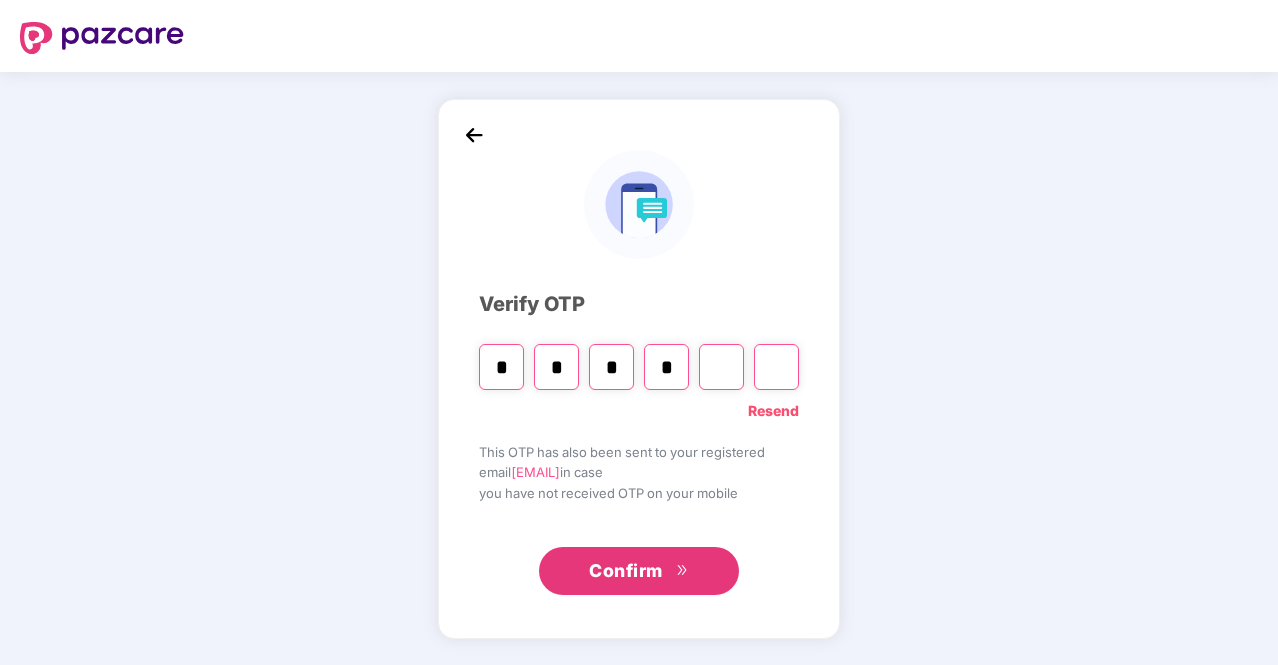 type 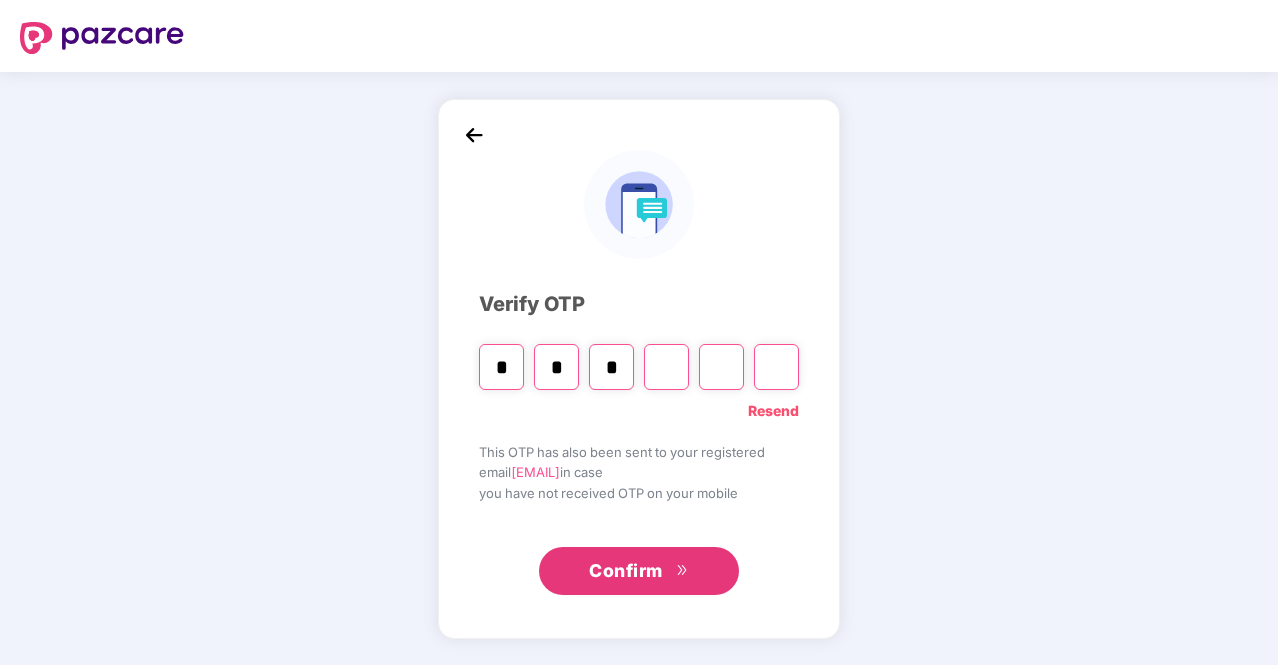 type on "*" 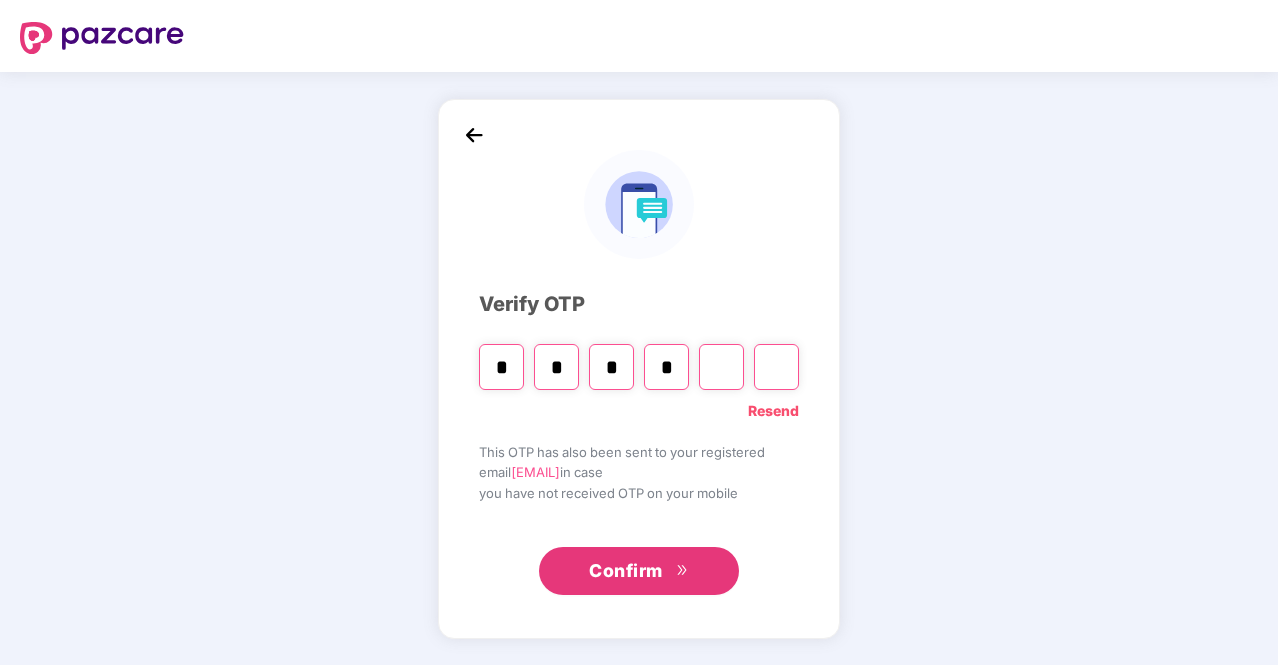 type on "*" 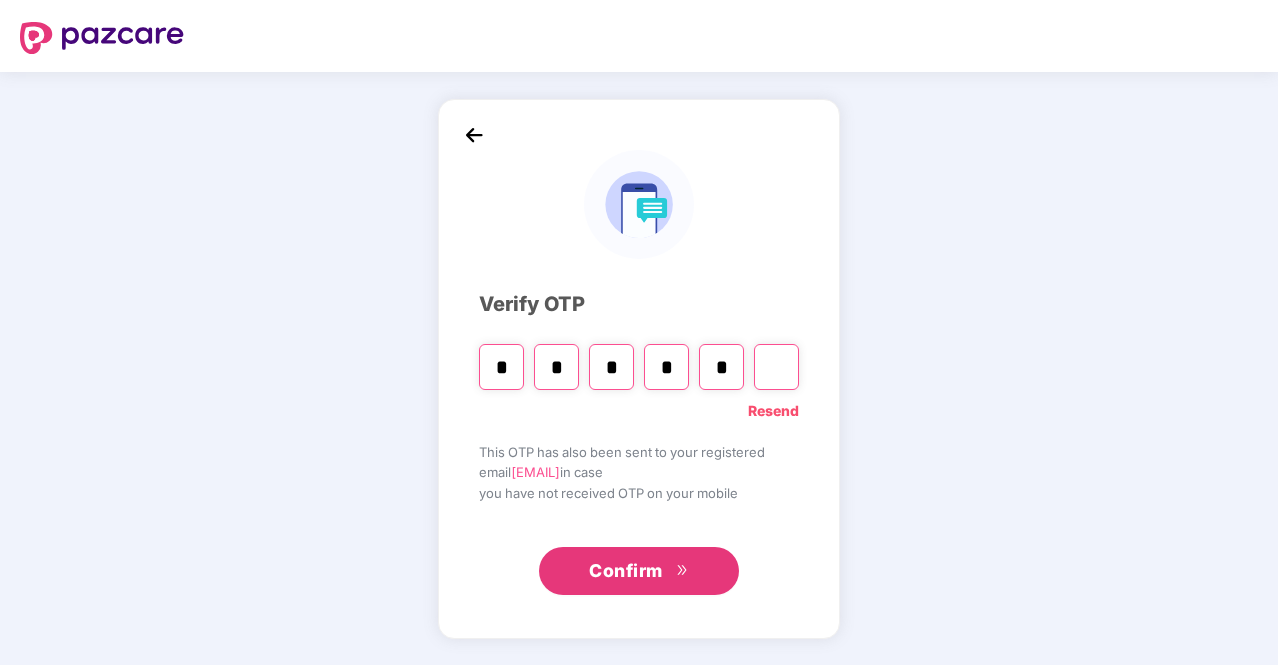 type 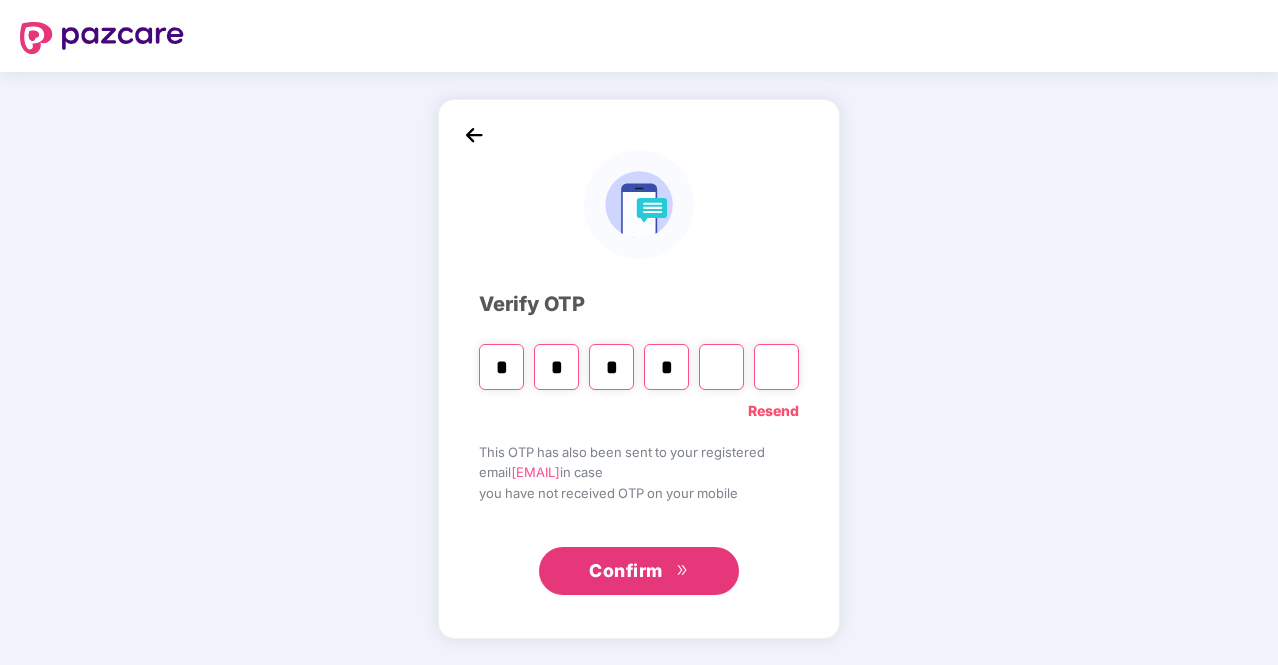 type 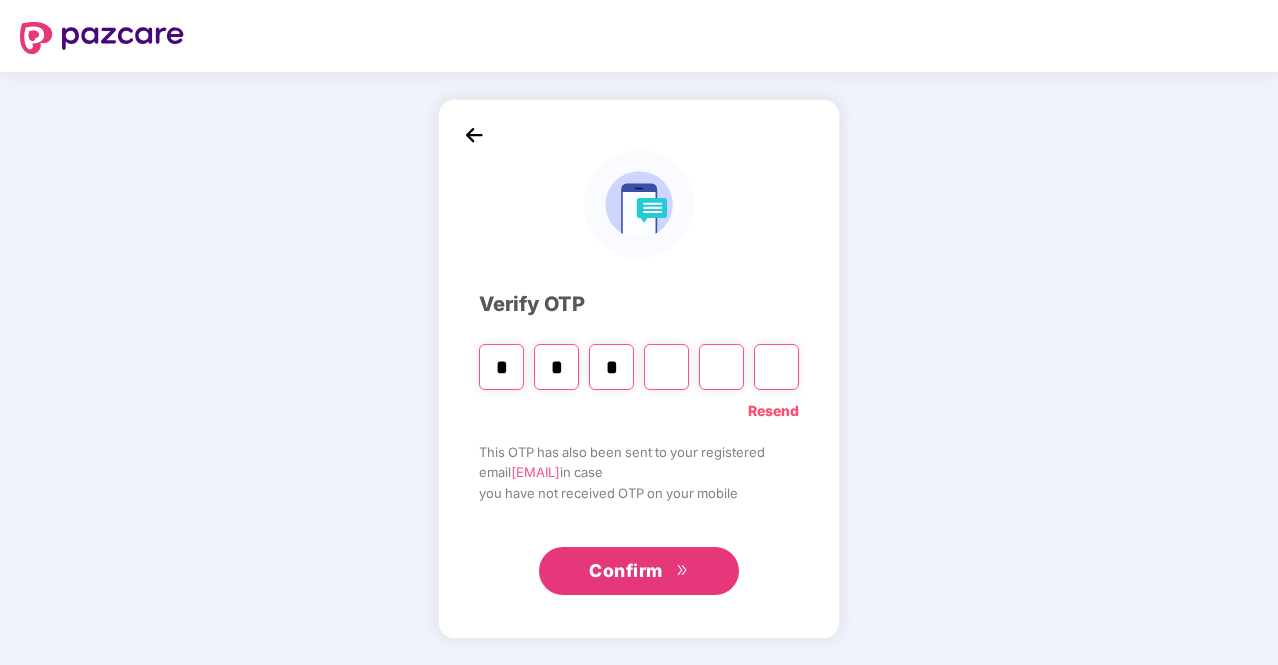 type 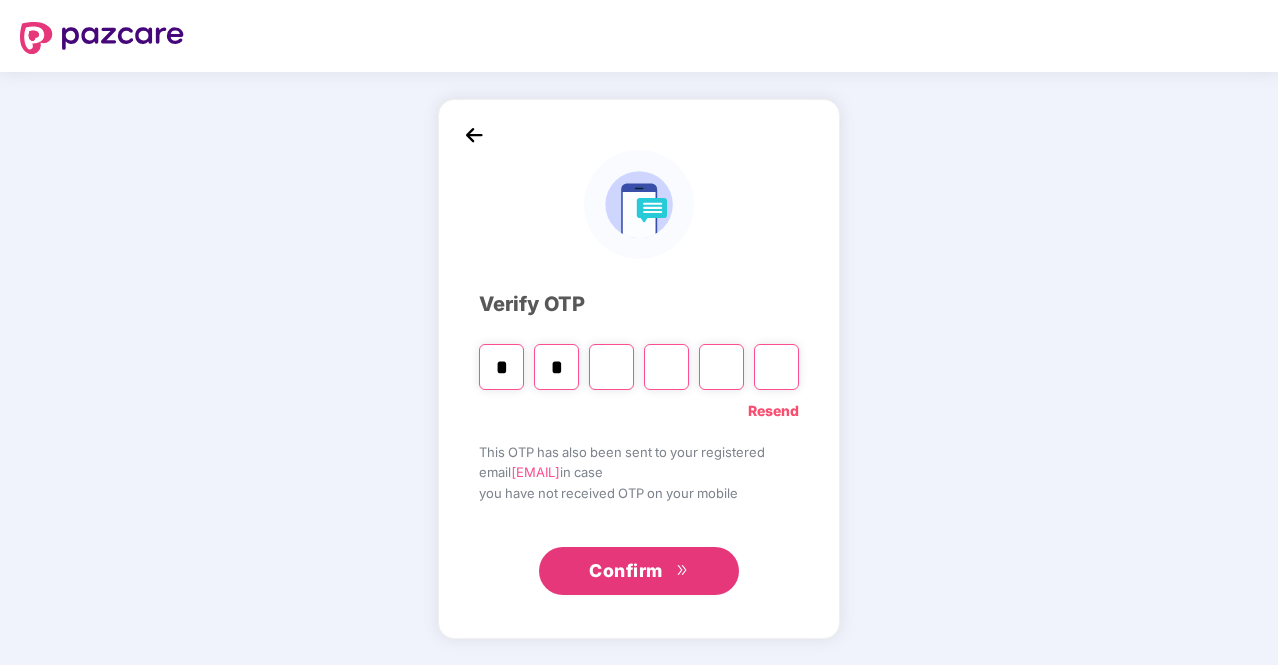 type on "*" 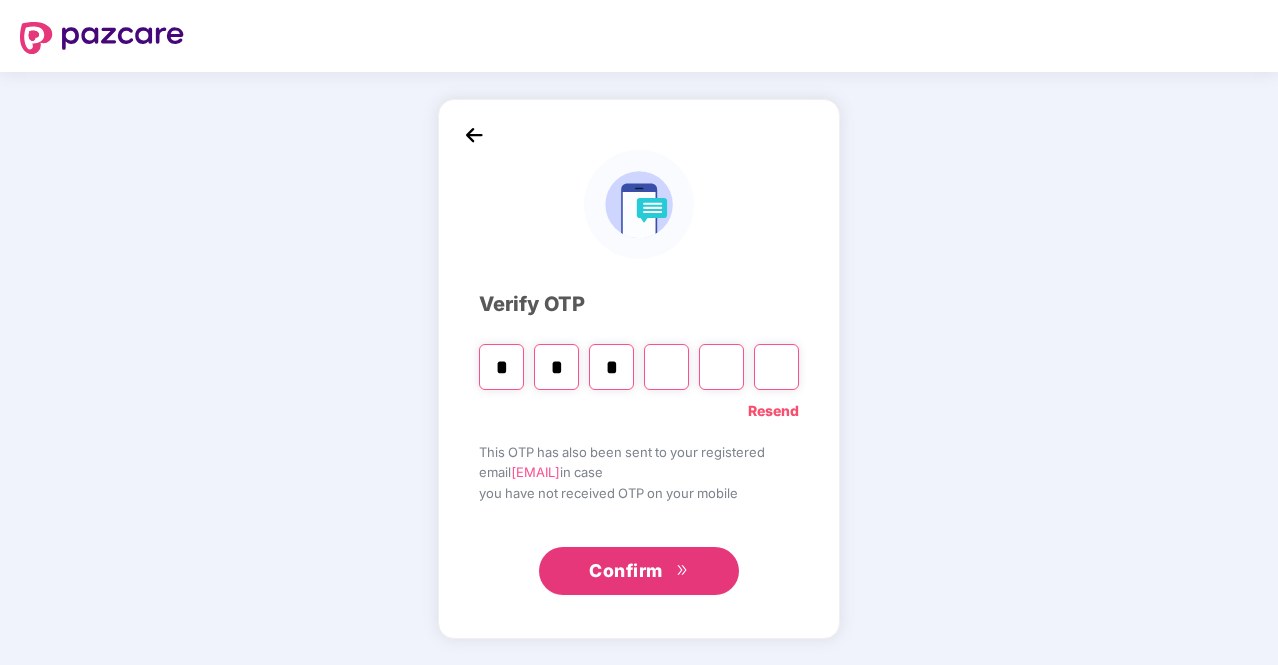 type on "*" 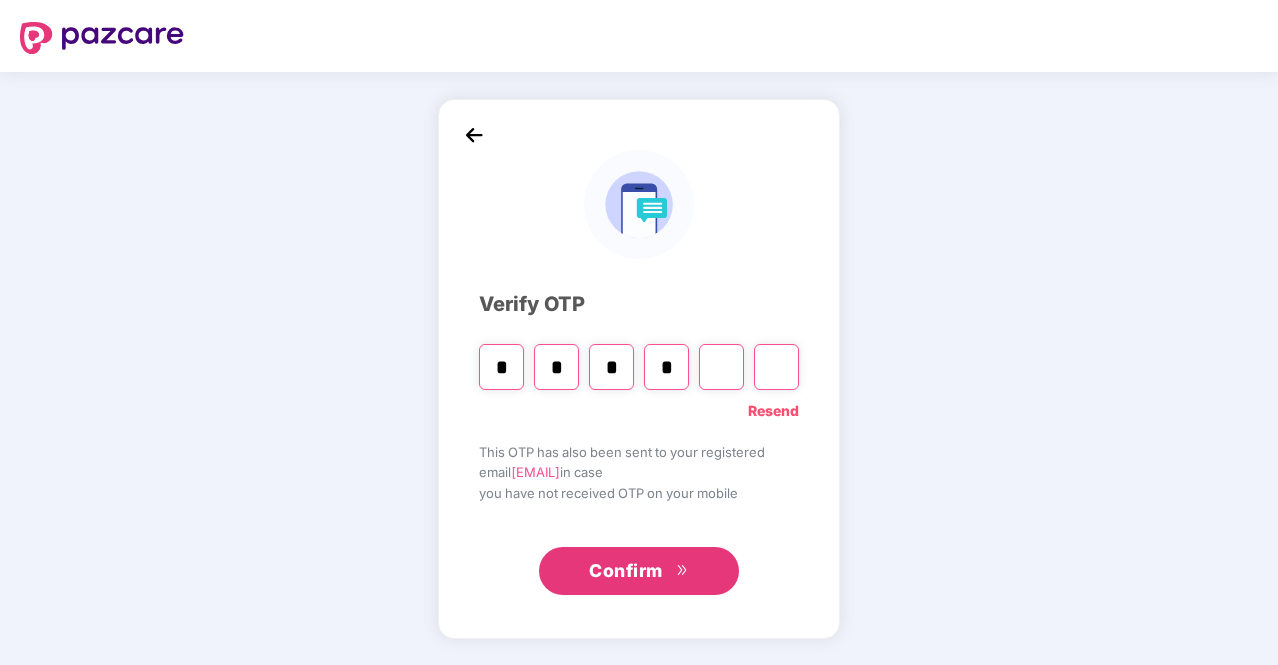 type on "*" 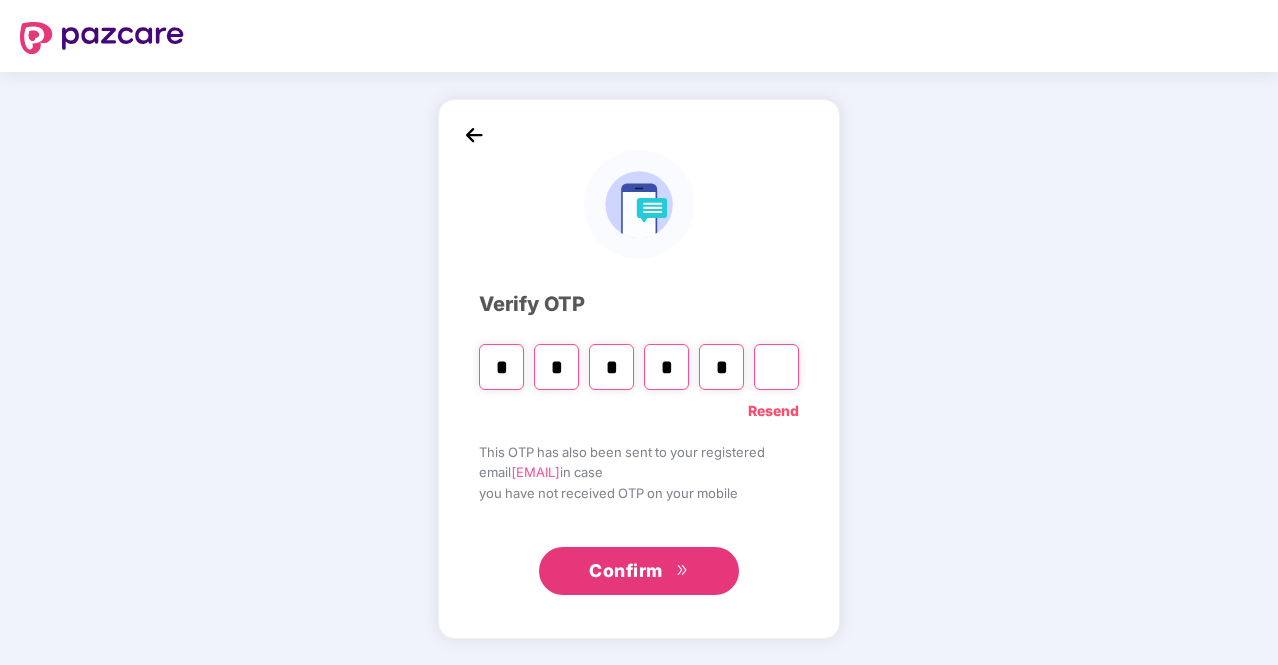 type on "*" 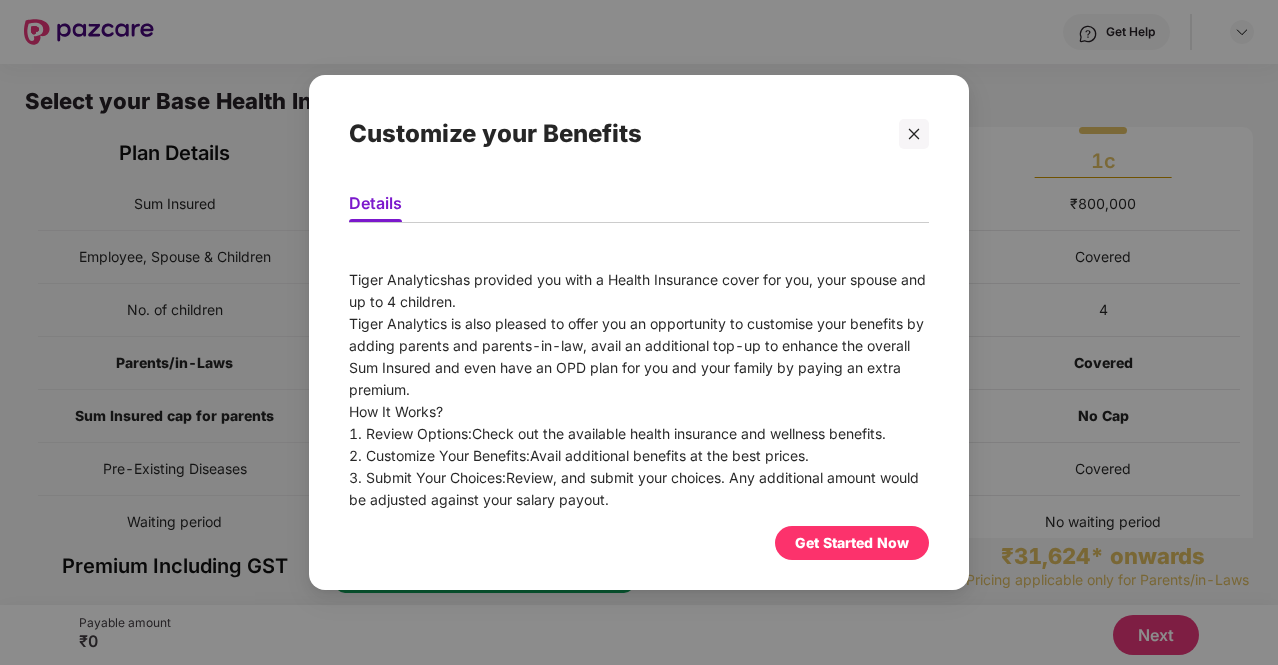 click on "Get Started Now" at bounding box center [852, 543] 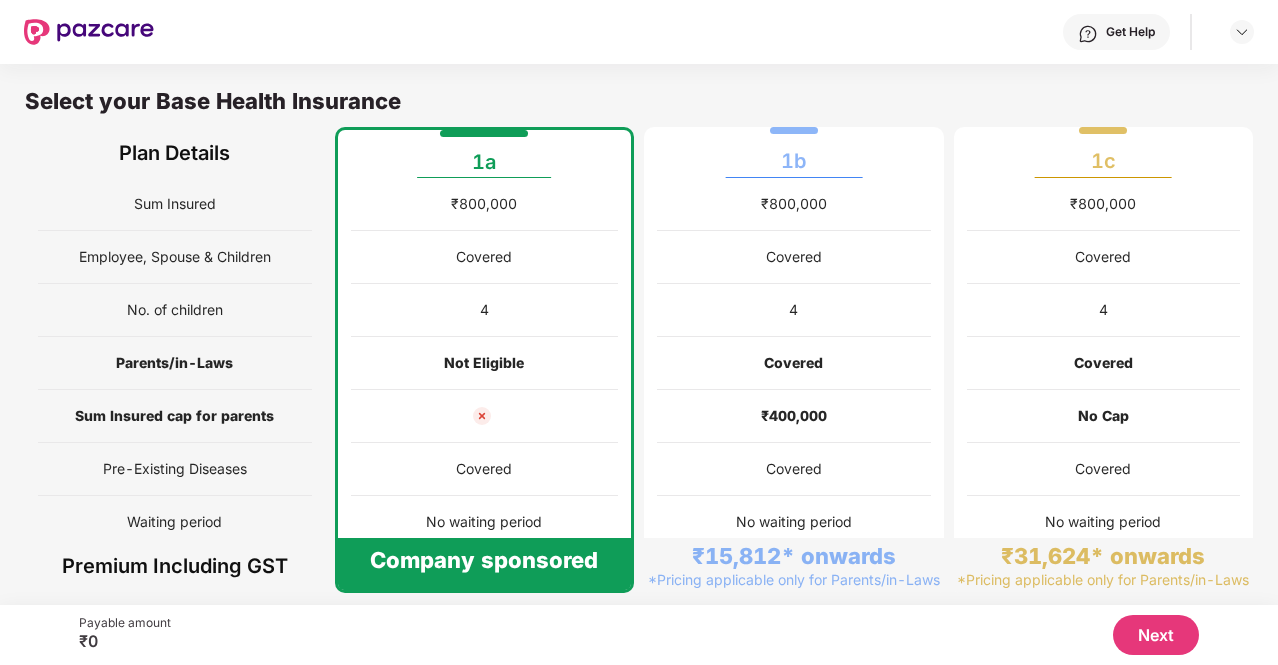 scroll, scrollTop: 218, scrollLeft: 0, axis: vertical 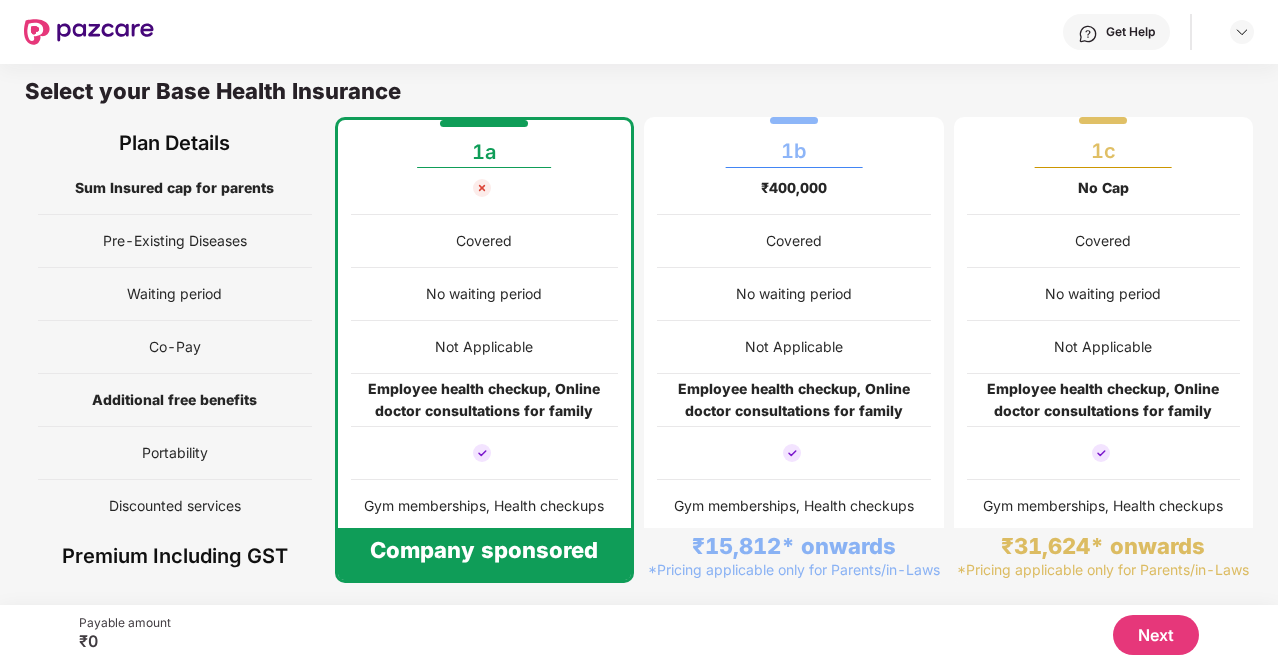 click on "Next" at bounding box center [1156, 635] 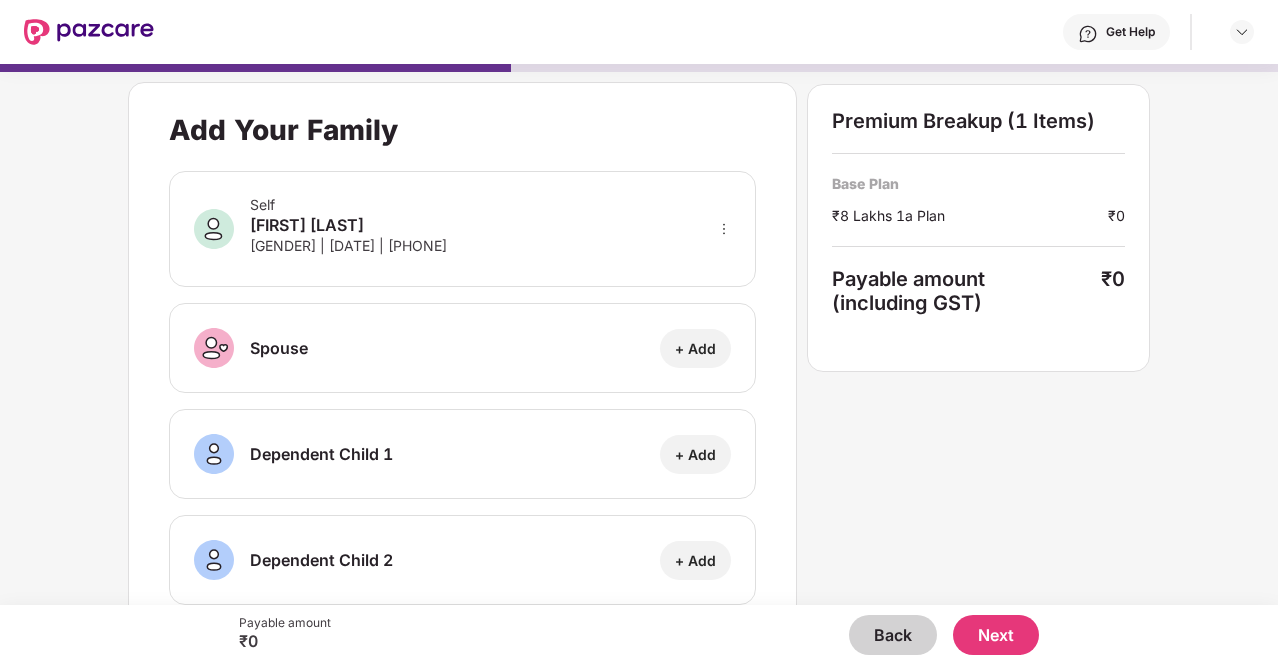 click on "+ Add" at bounding box center [695, 348] 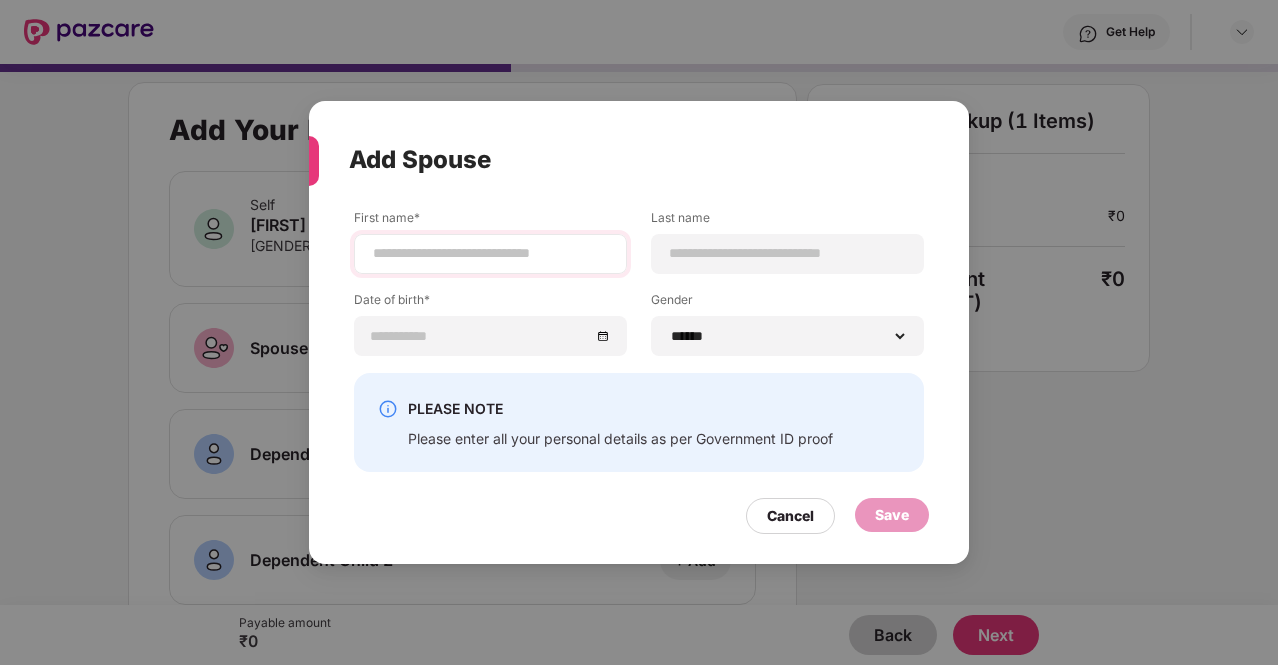 click at bounding box center (490, 254) 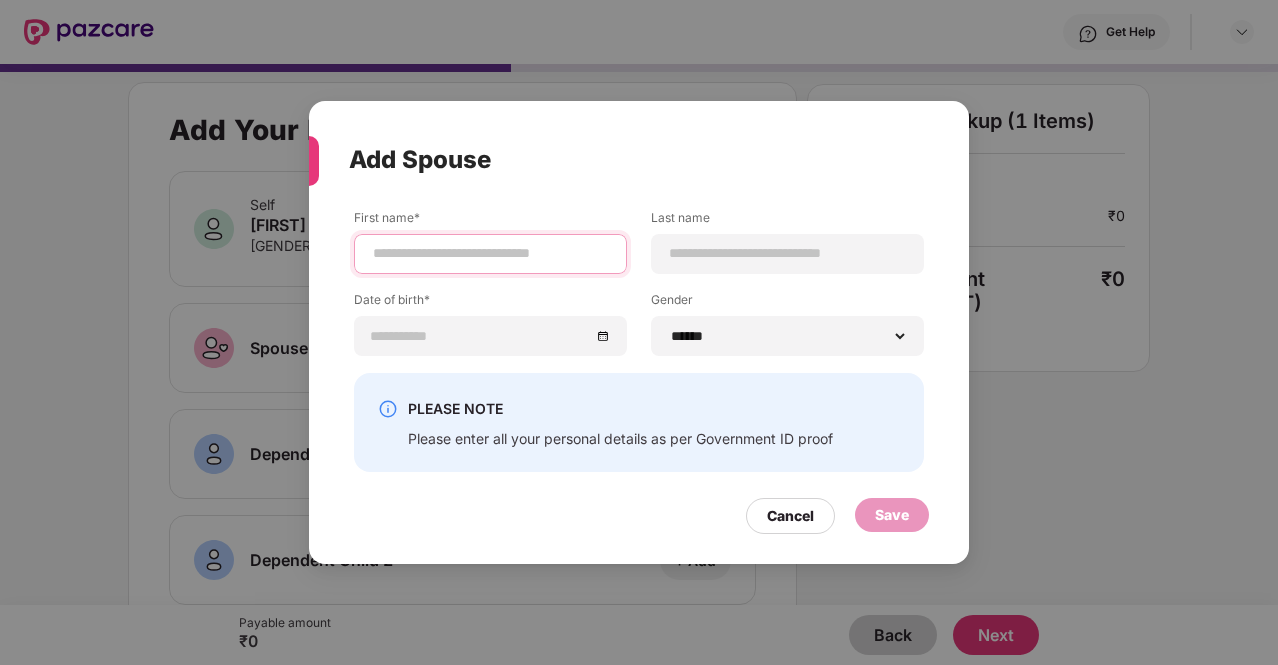 click at bounding box center (490, 253) 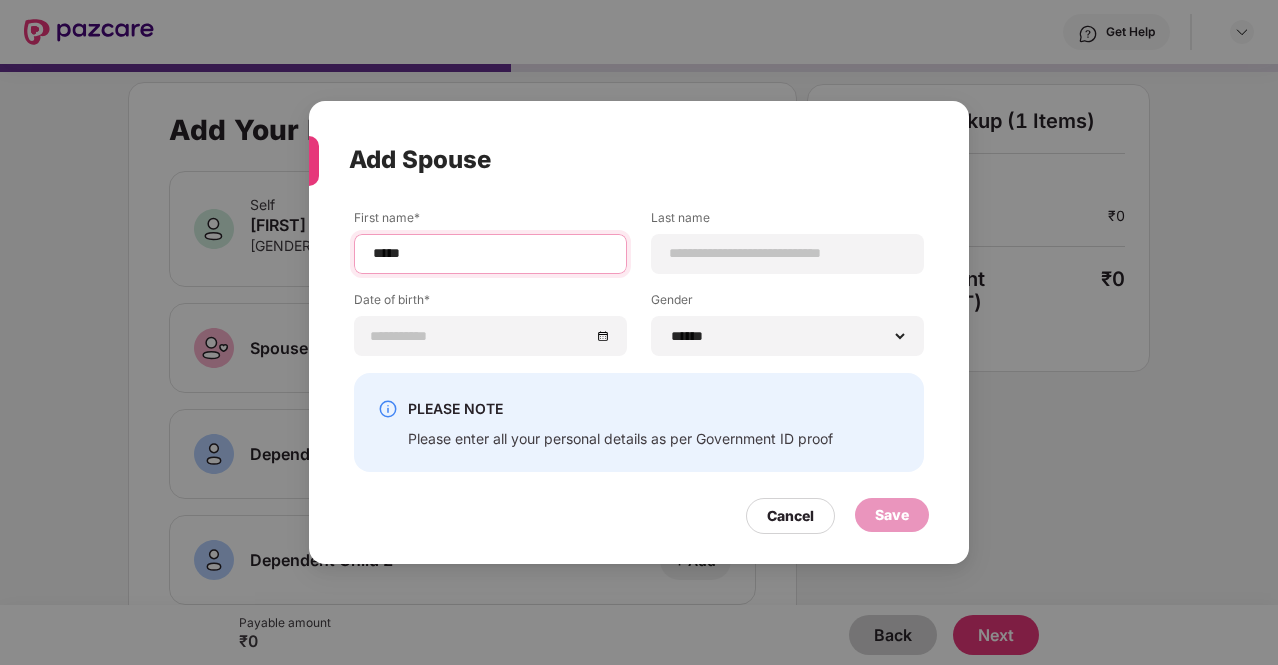 type on "*****" 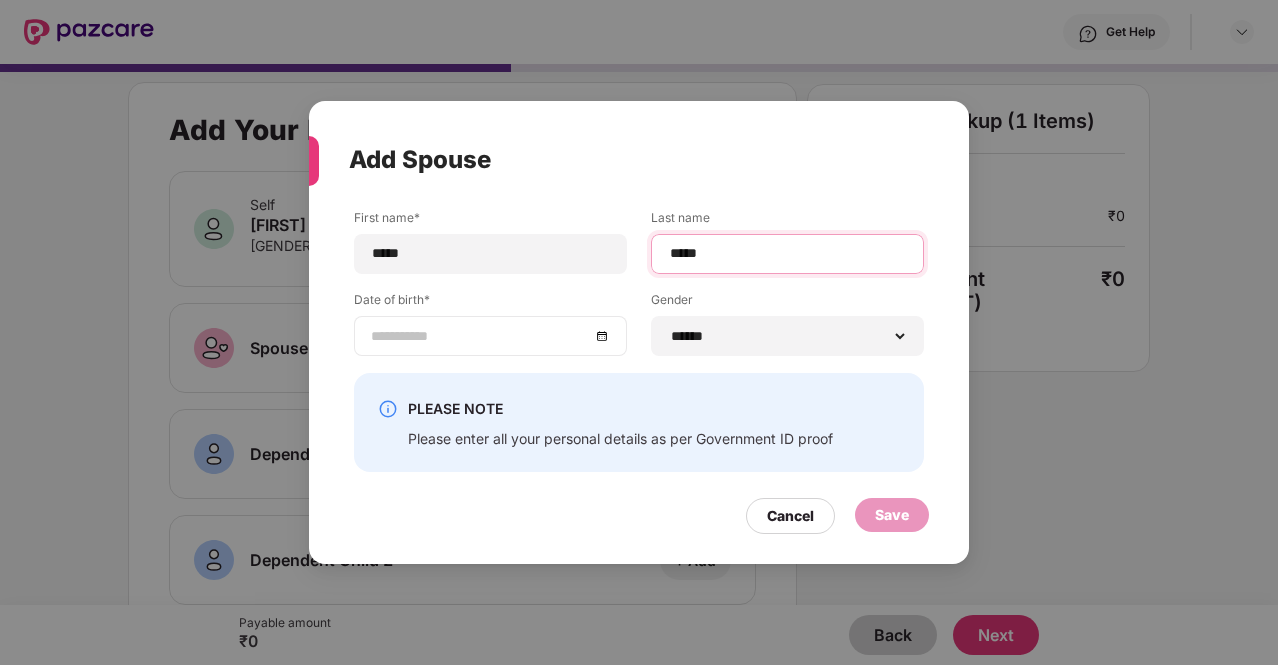 type on "*****" 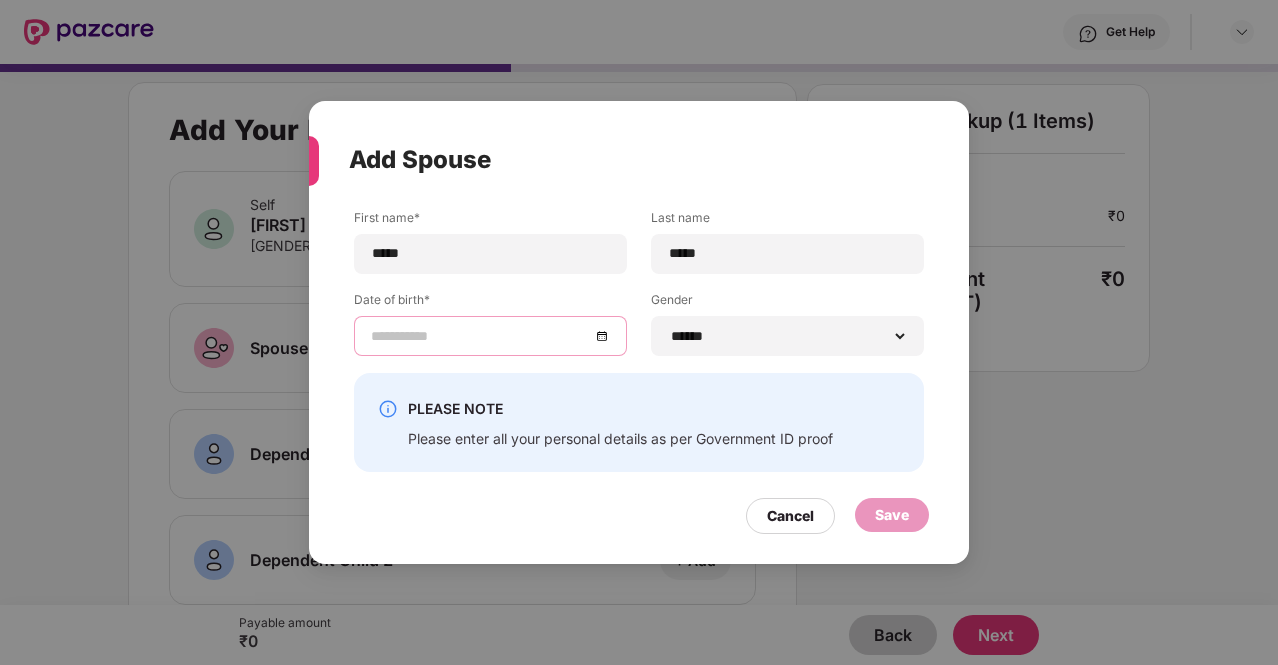 click at bounding box center (480, 336) 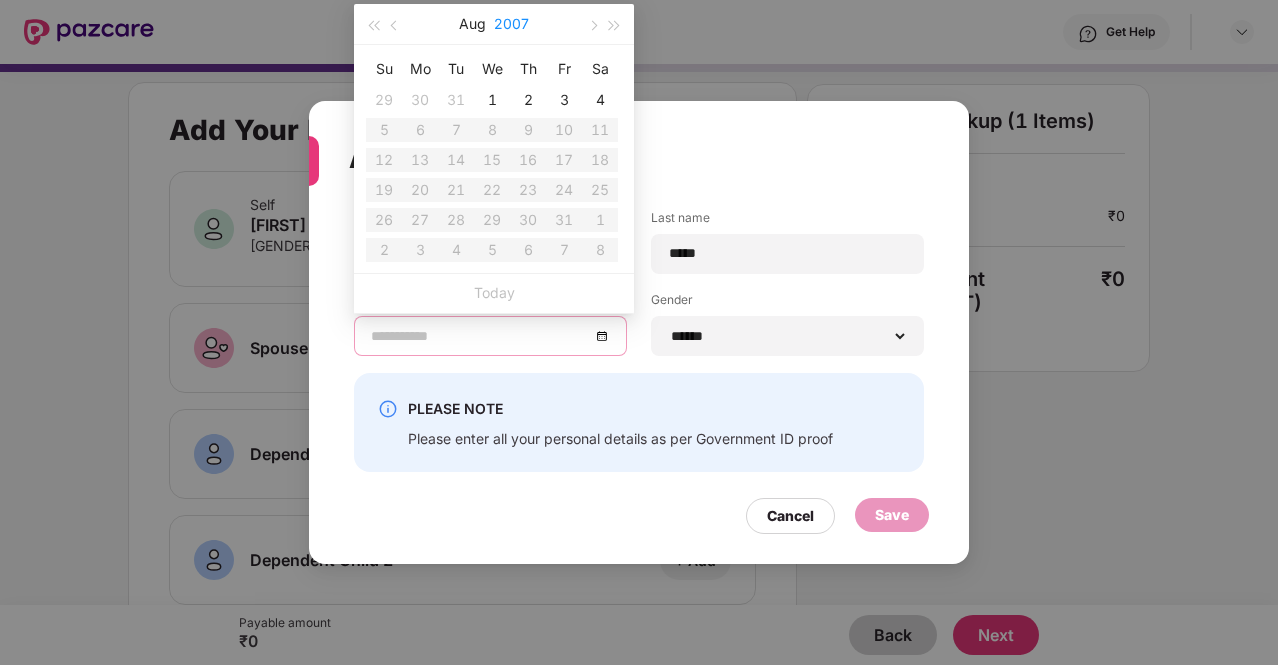 click on "2007" at bounding box center [511, 24] 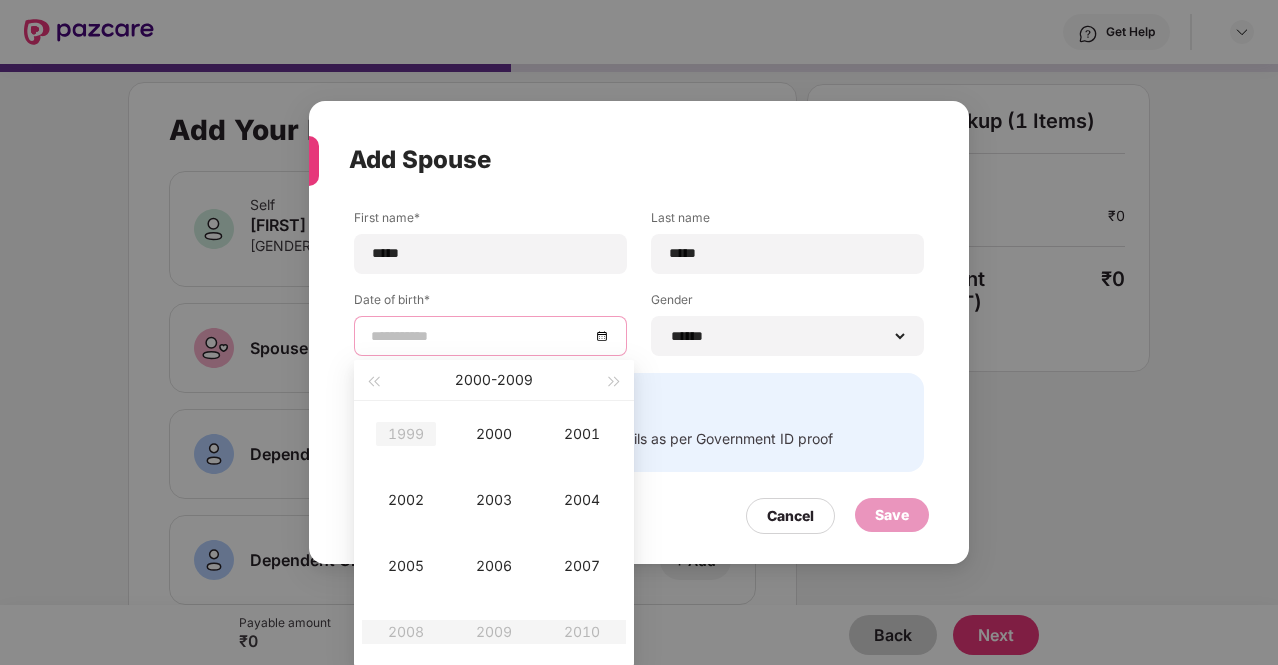type on "**********" 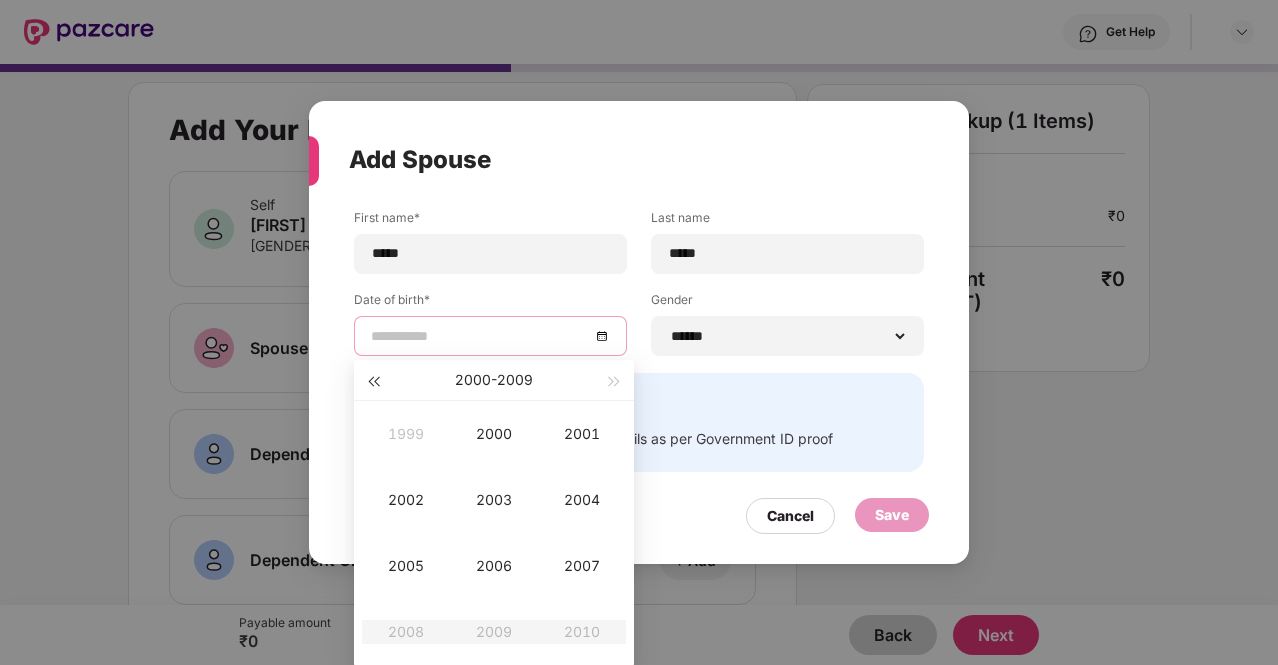 click at bounding box center [373, 380] 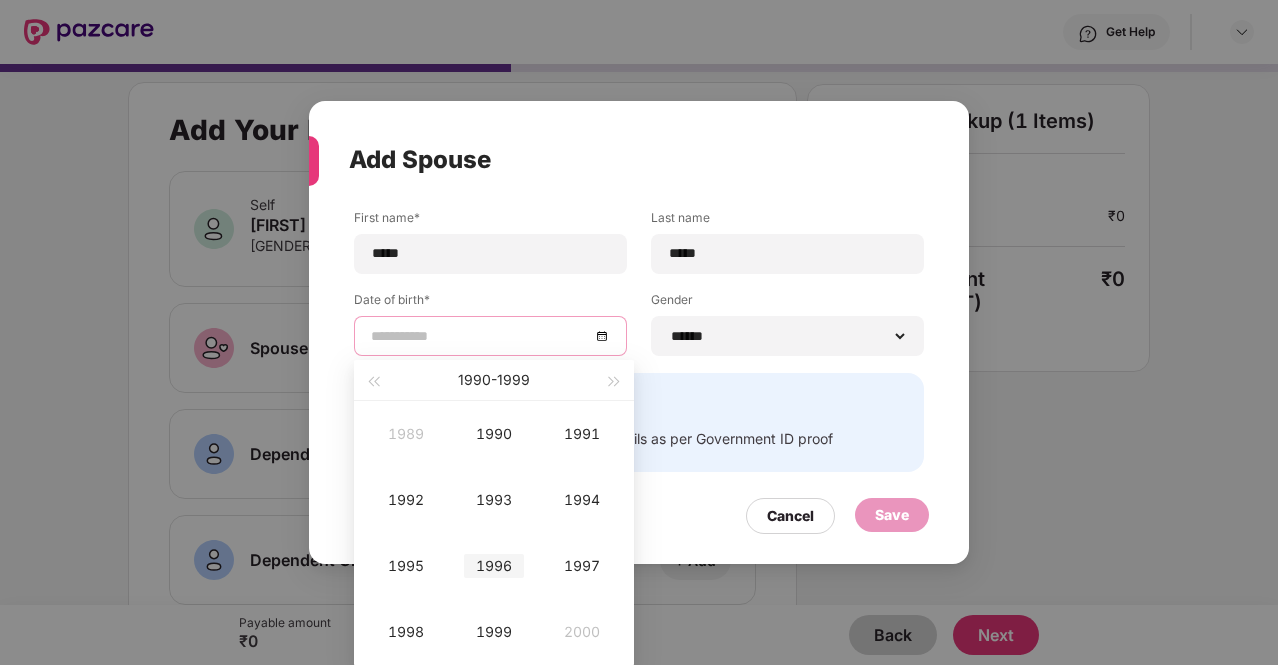 type on "**********" 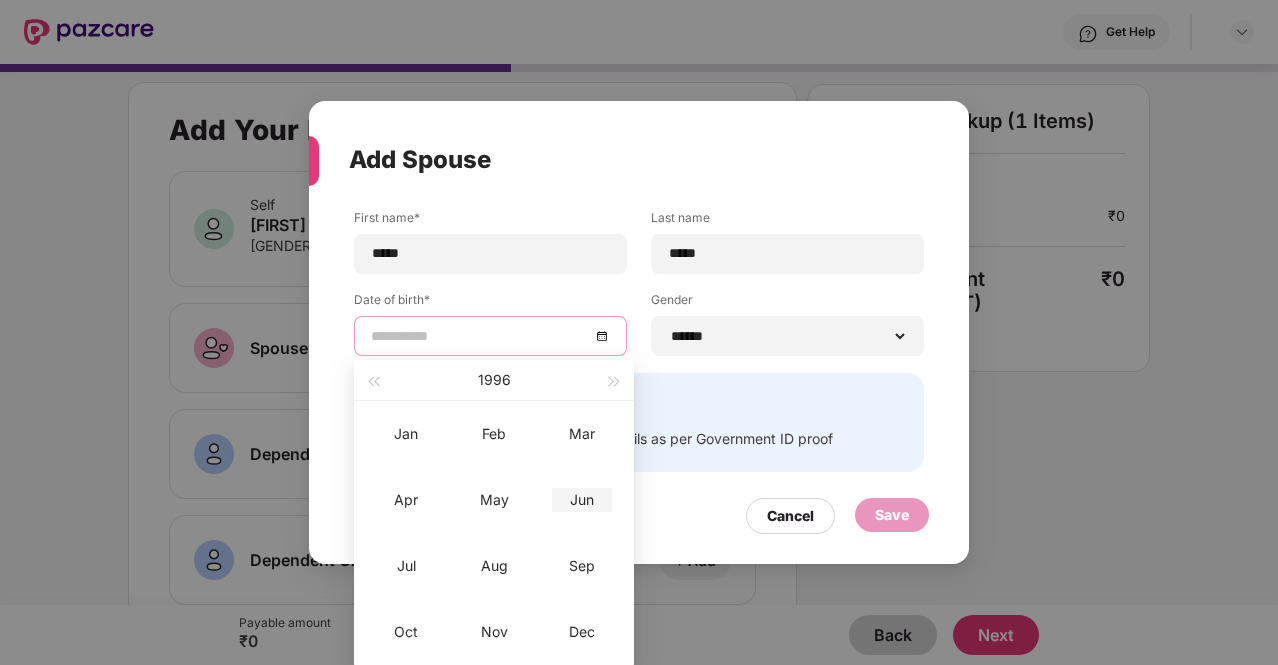 type on "**********" 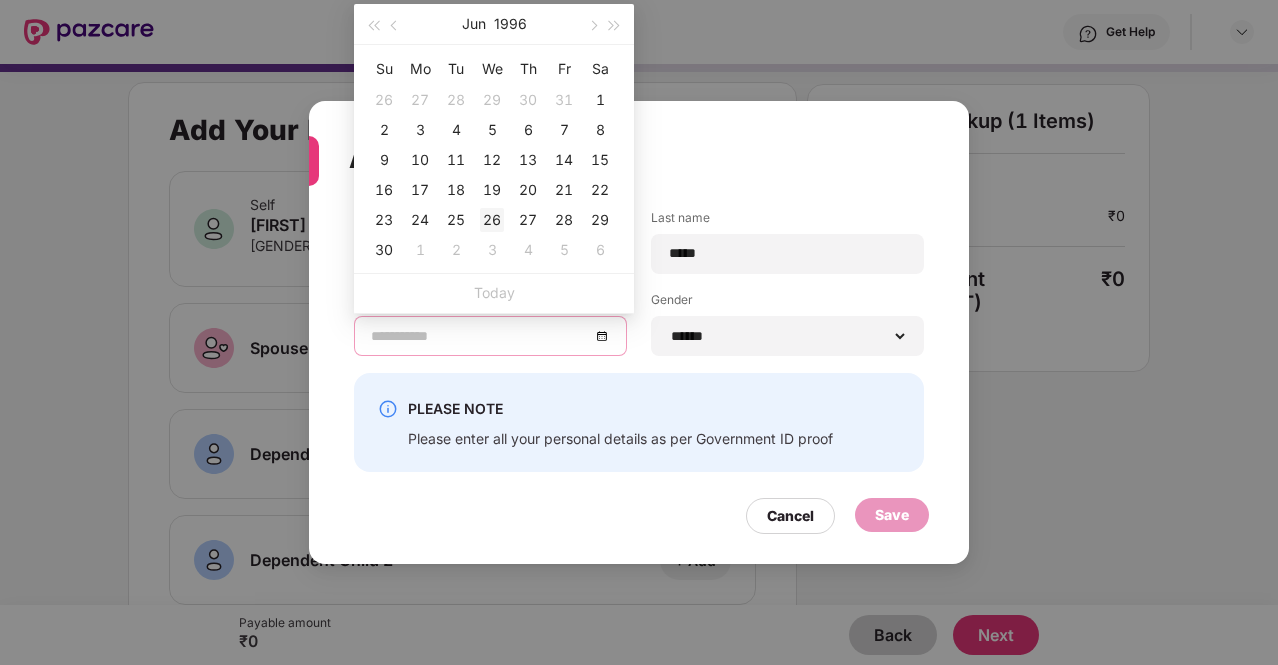 click on "26" at bounding box center (492, 220) 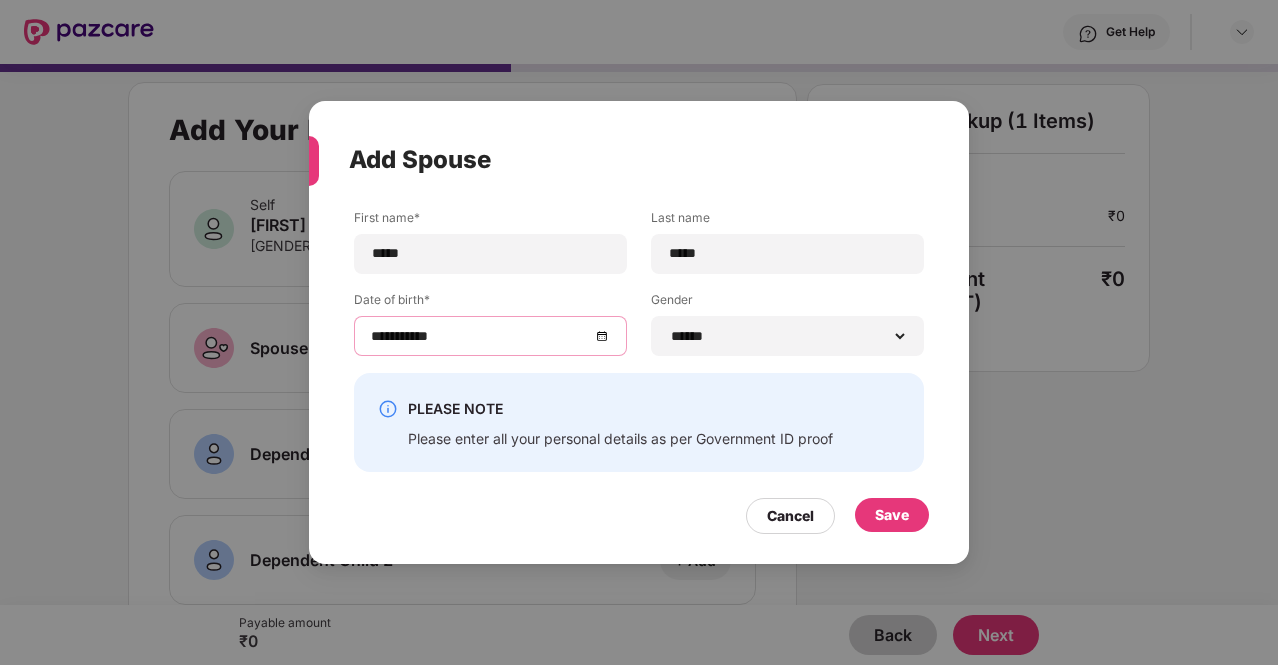 click on "**********" at bounding box center (490, 336) 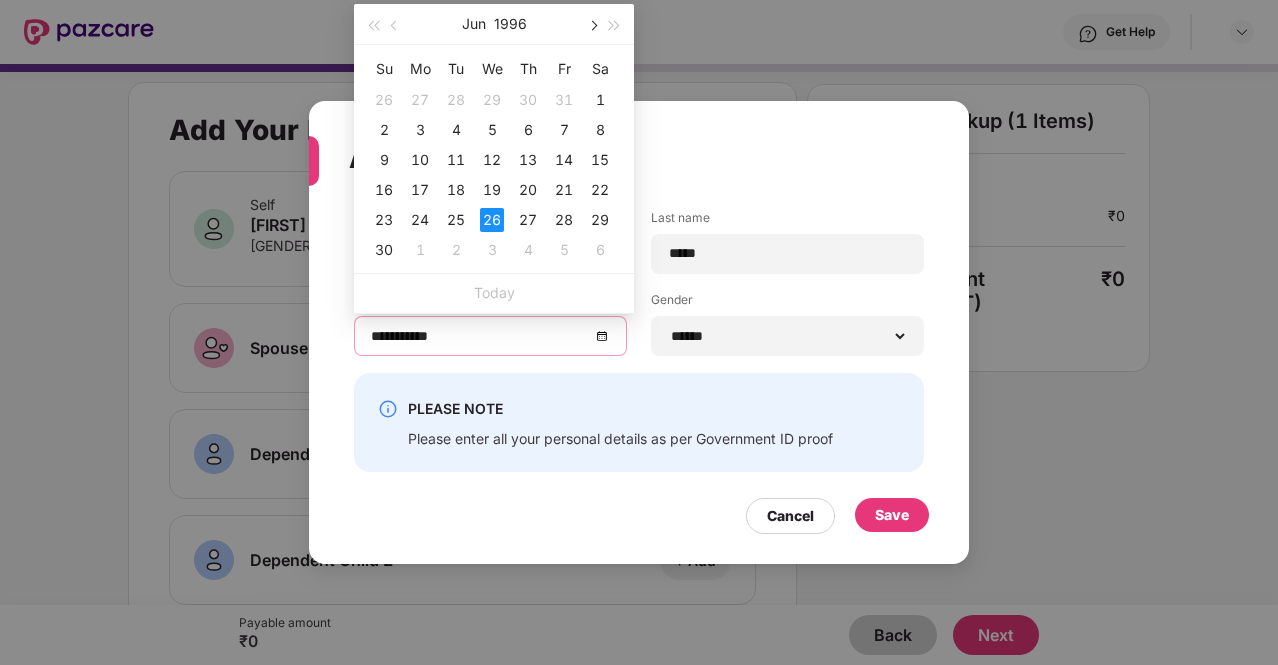 click at bounding box center [592, 24] 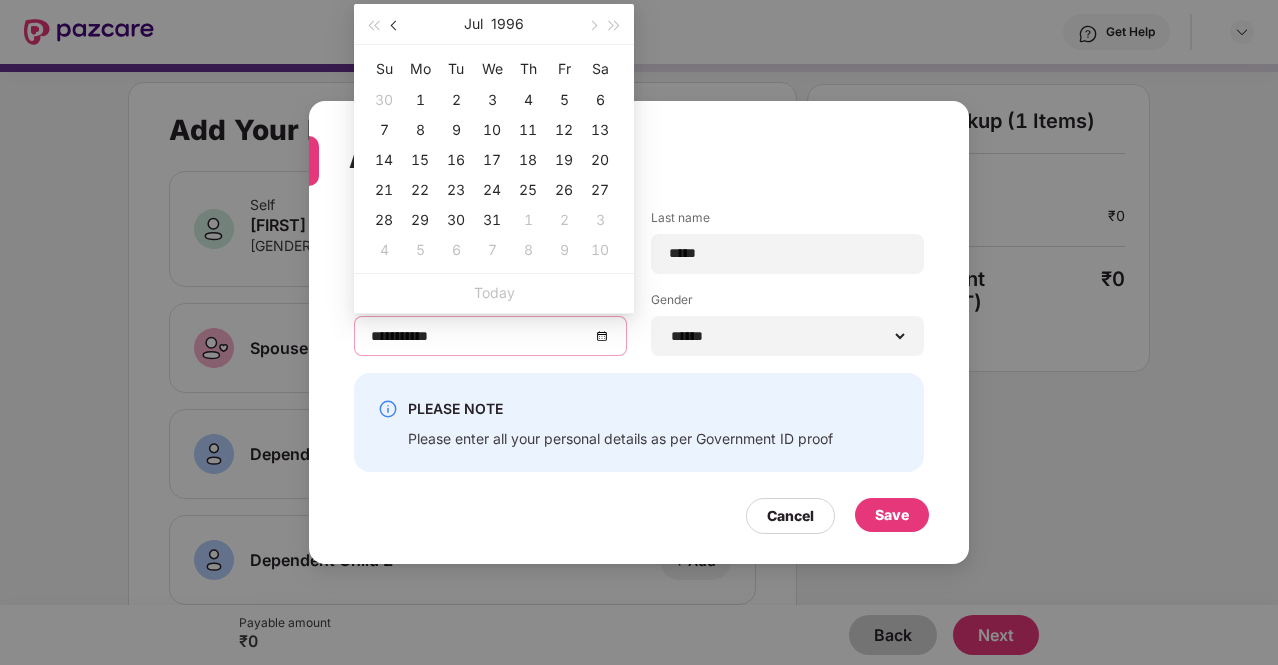 click at bounding box center (395, 24) 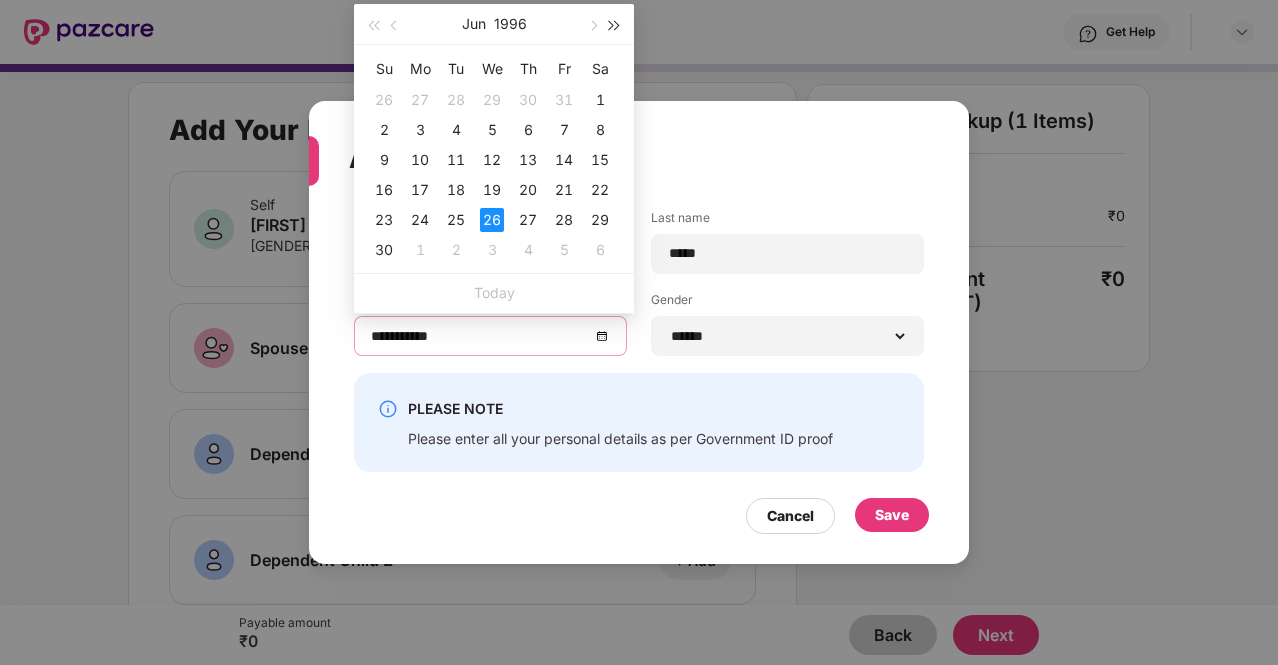 click at bounding box center (615, 26) 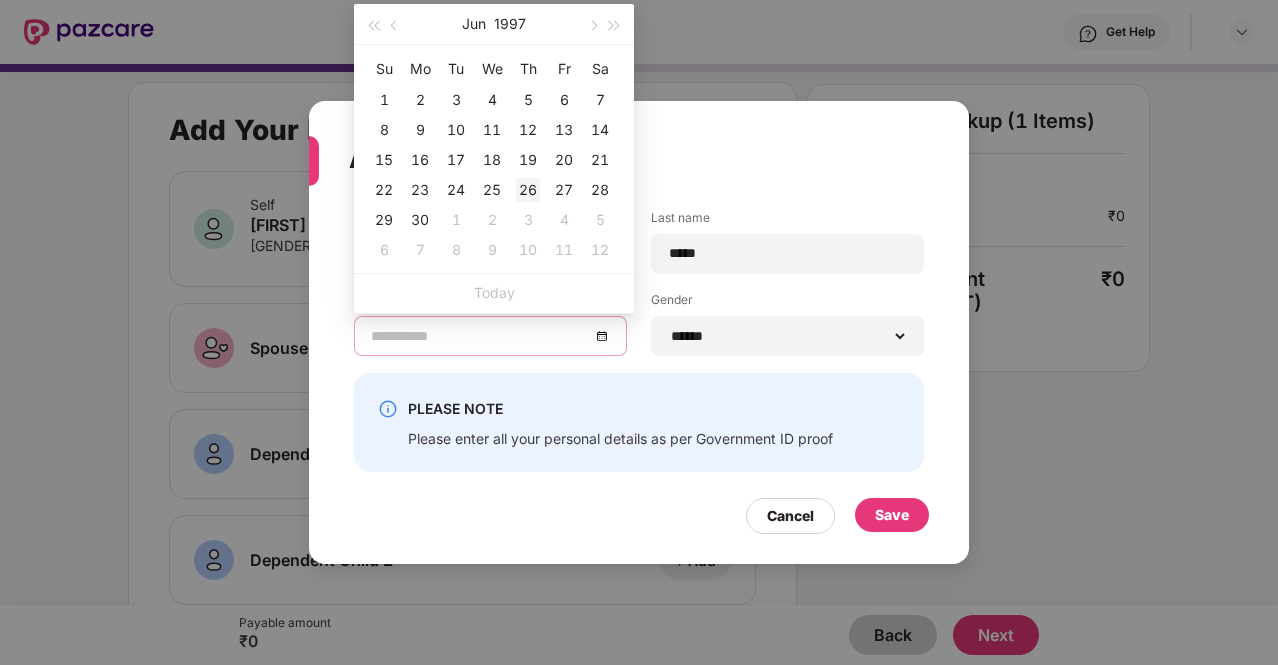 type on "**********" 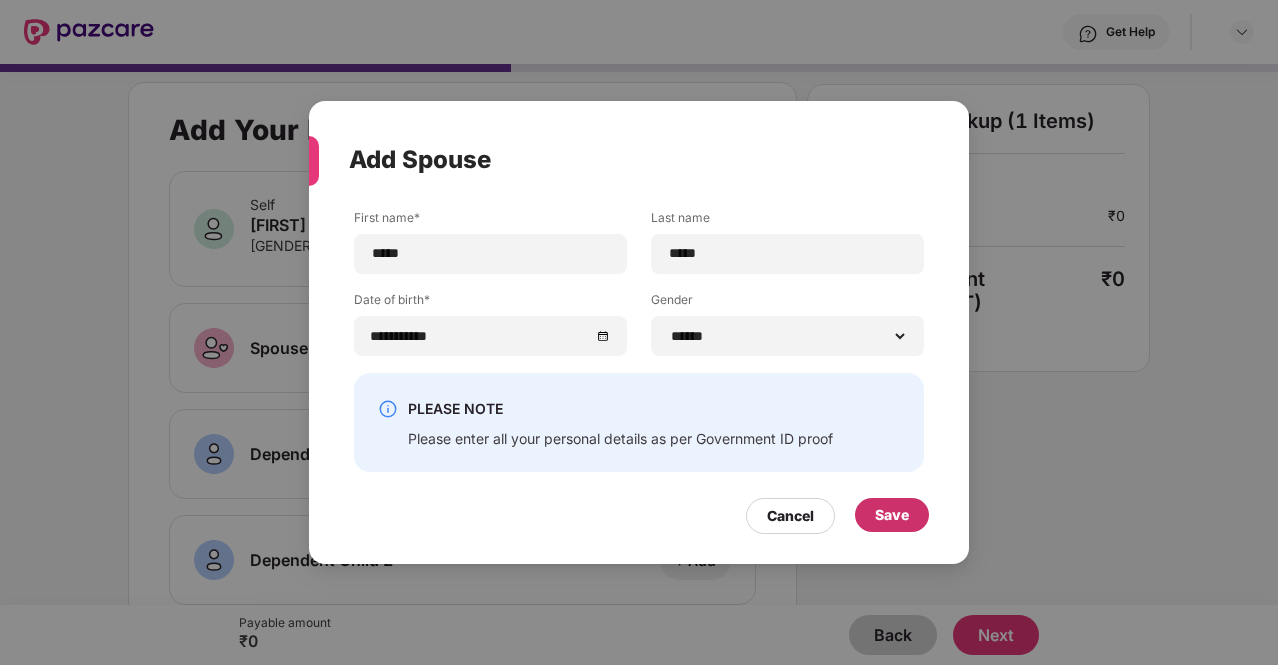 click on "Save" at bounding box center [892, 515] 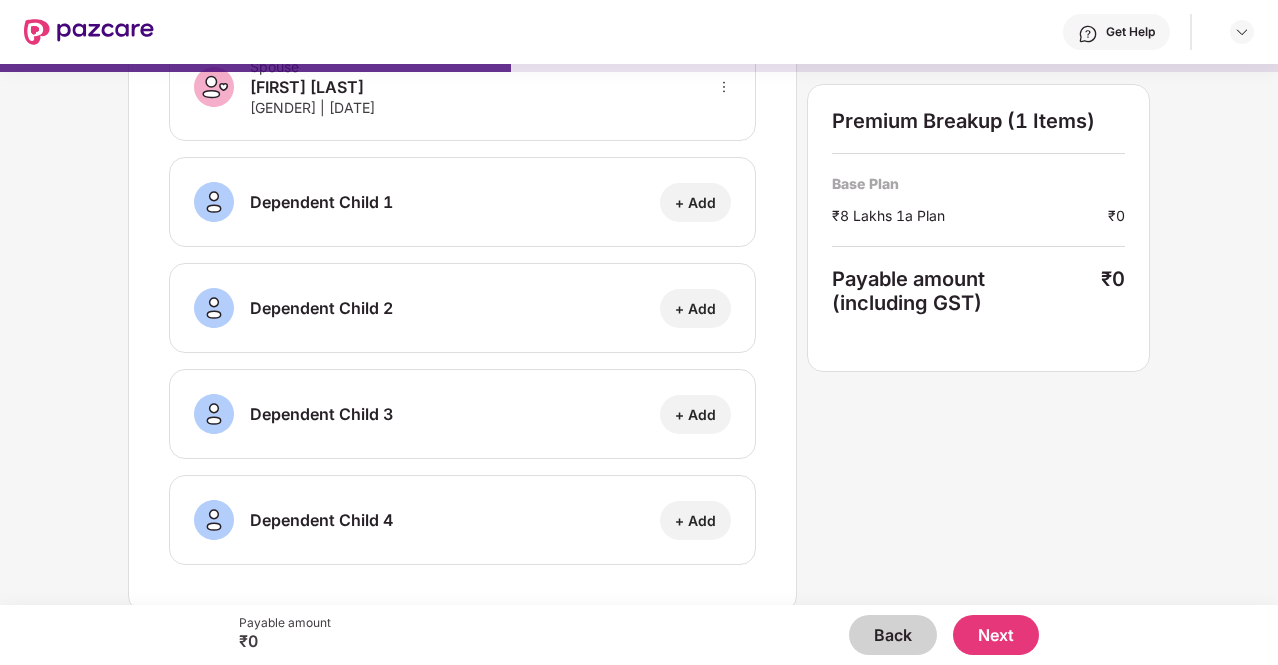 scroll, scrollTop: 0, scrollLeft: 0, axis: both 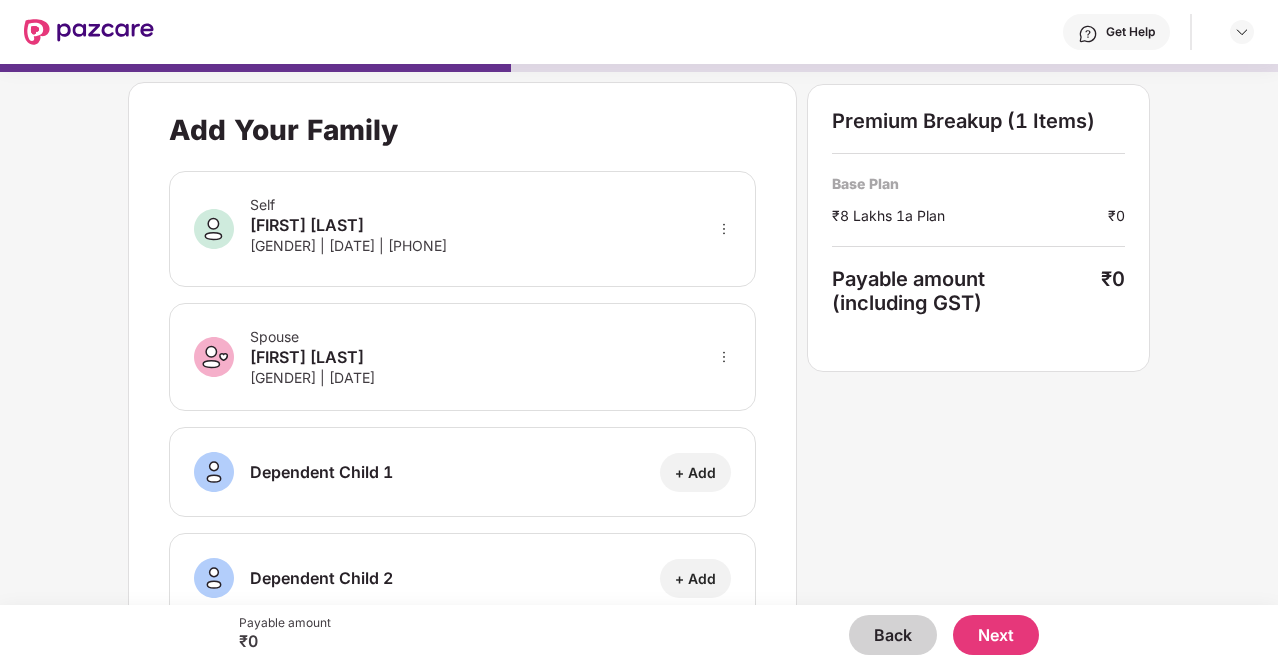 click on "Next" at bounding box center (996, 635) 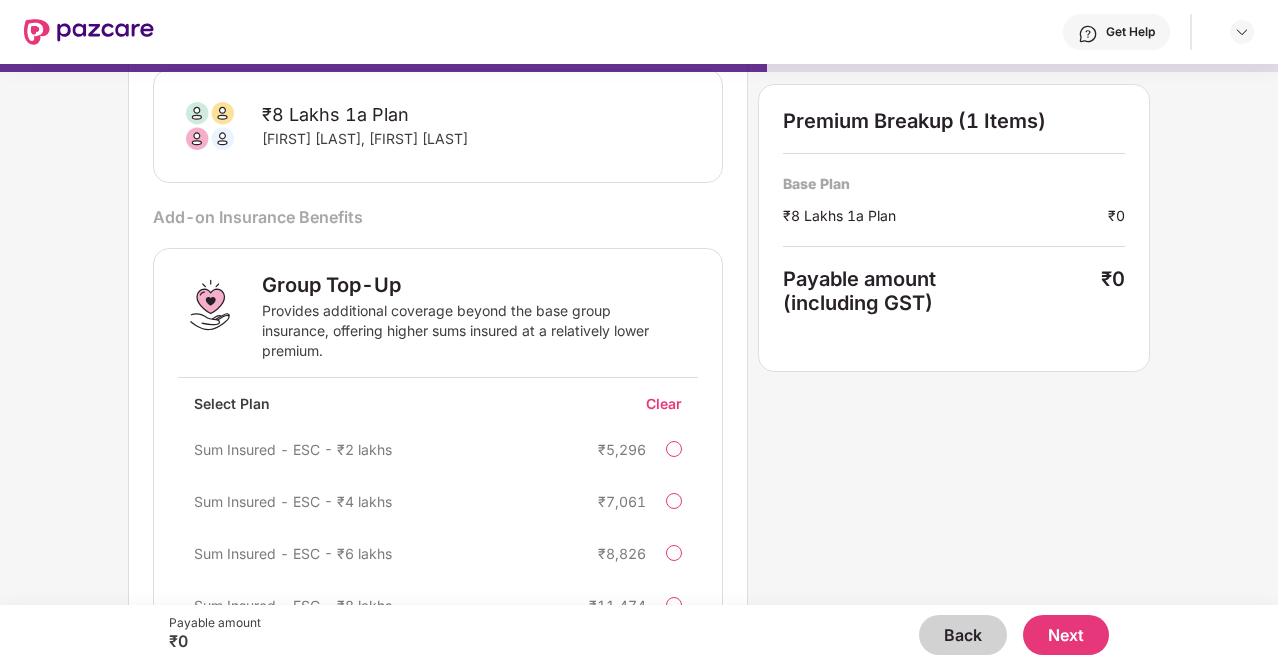scroll, scrollTop: 581, scrollLeft: 0, axis: vertical 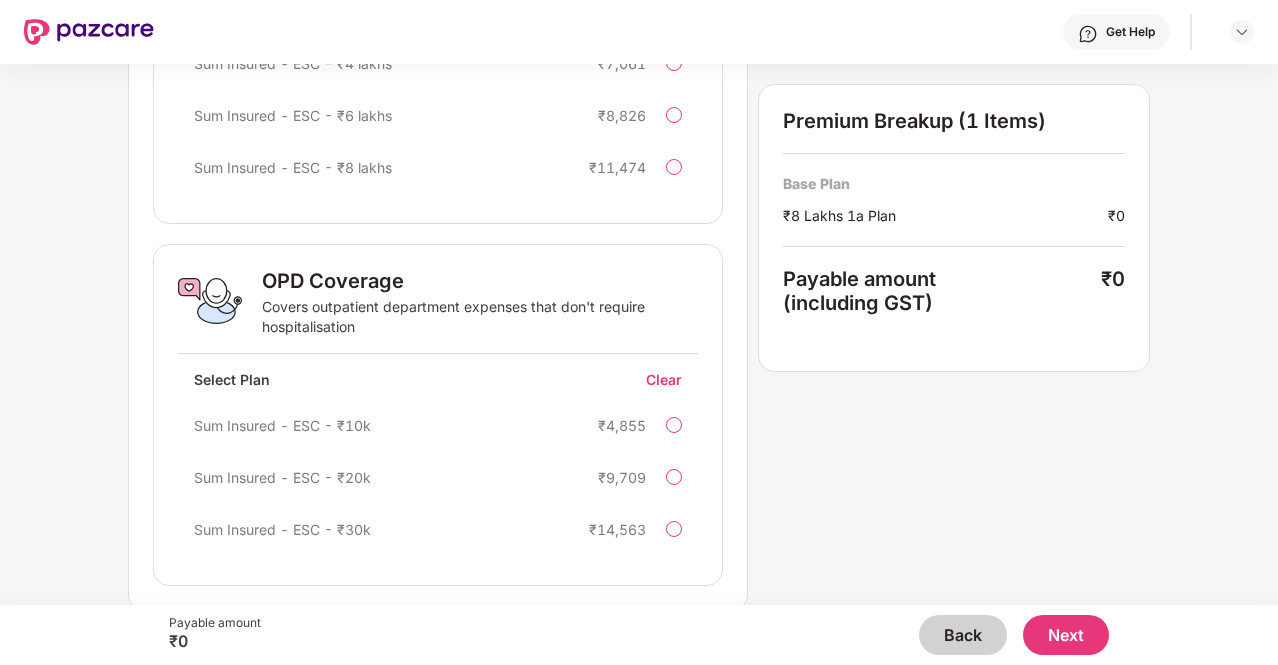 click on "Next" at bounding box center [1066, 635] 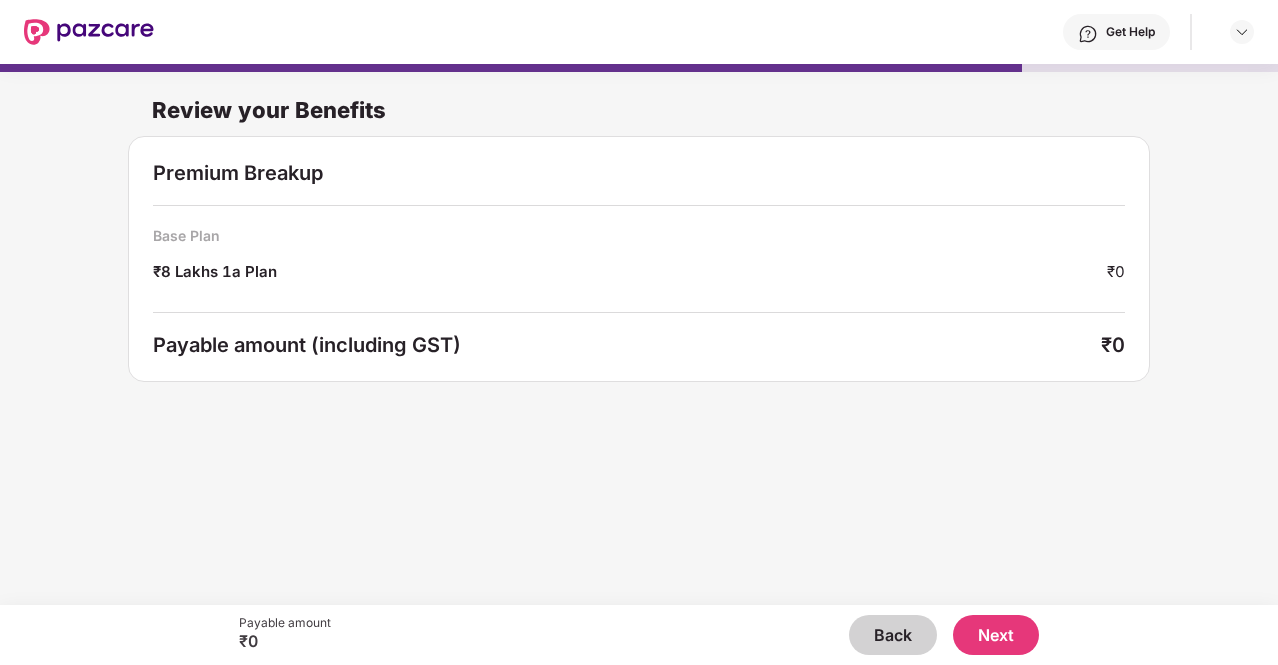 click on "Next" at bounding box center (996, 635) 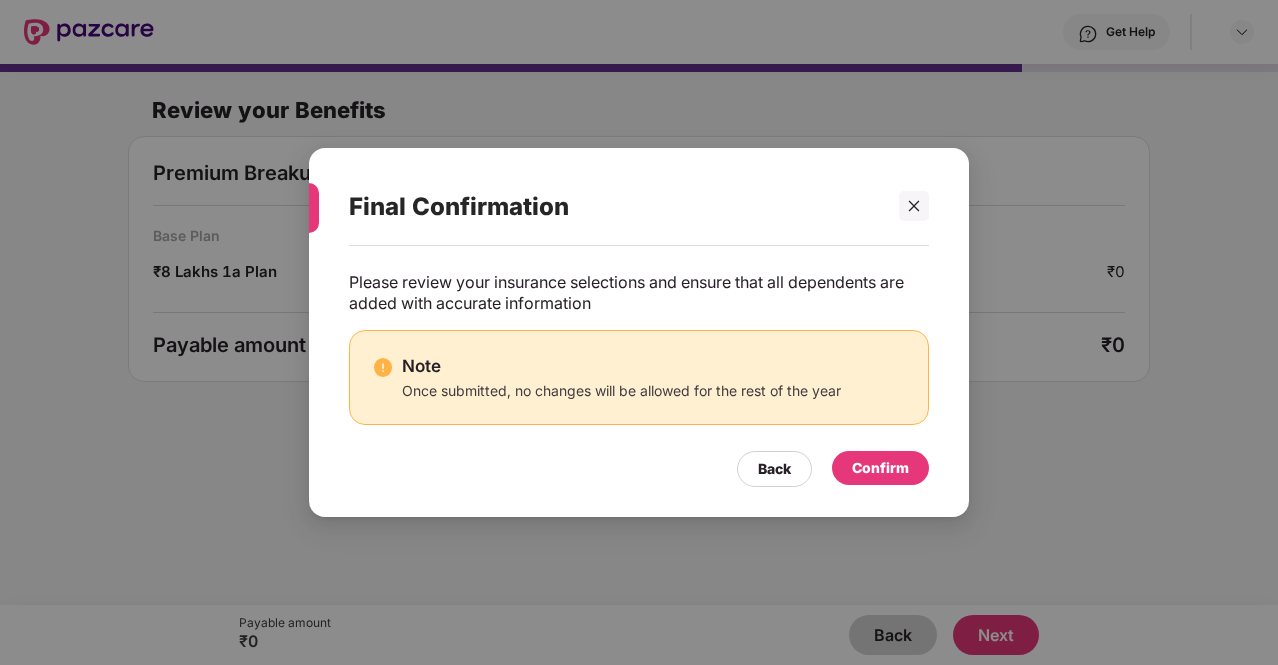 click on "Confirm" at bounding box center [880, 468] 